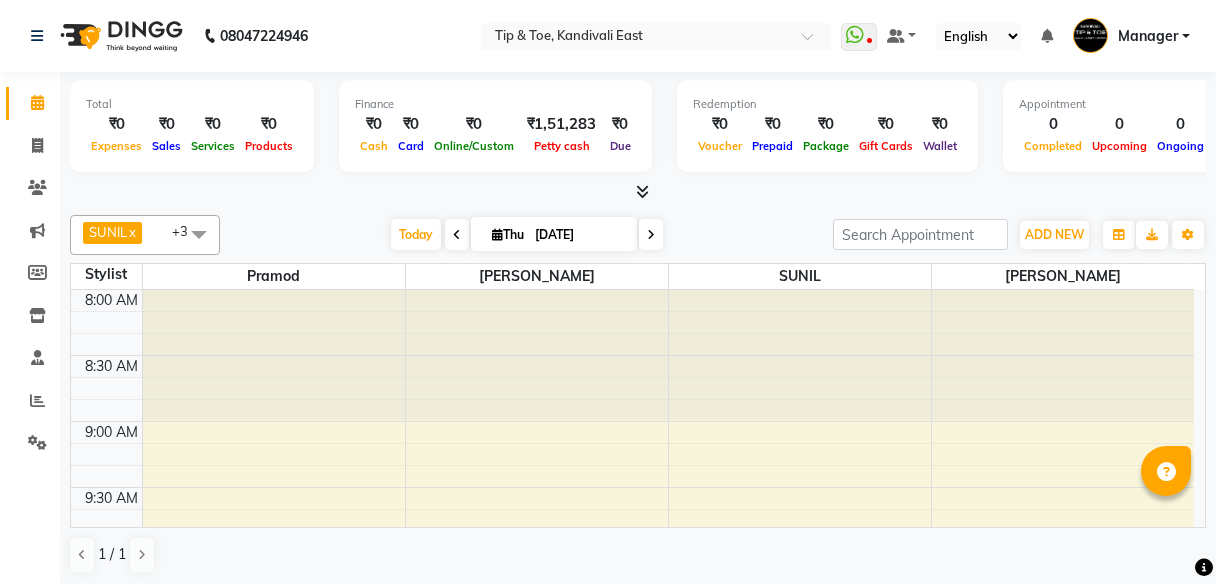 scroll, scrollTop: 0, scrollLeft: 0, axis: both 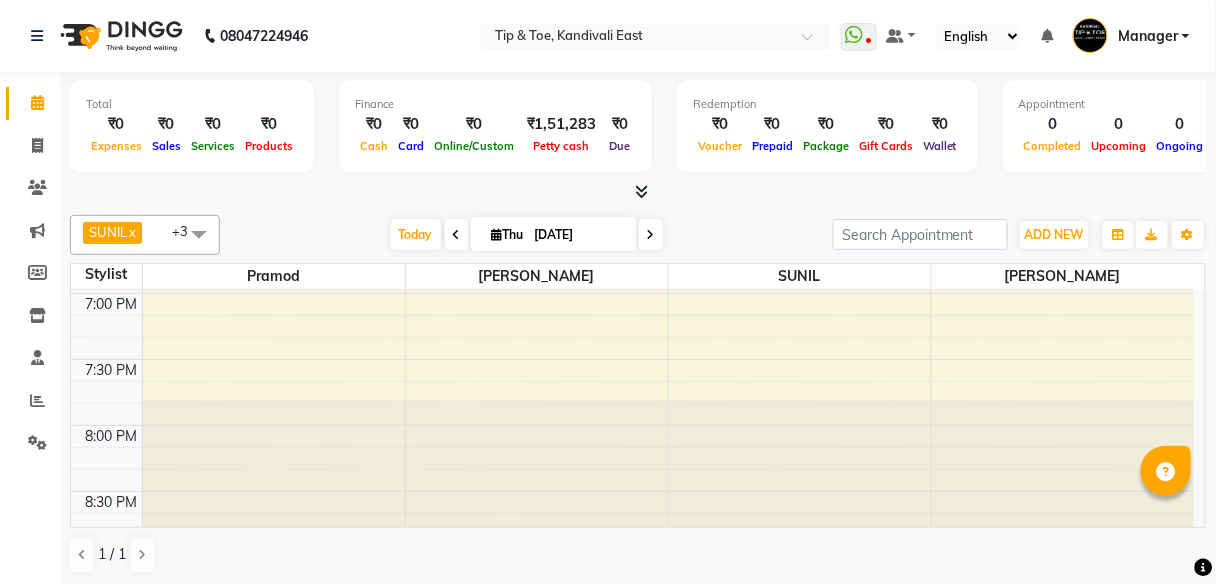 click on "Invoice" 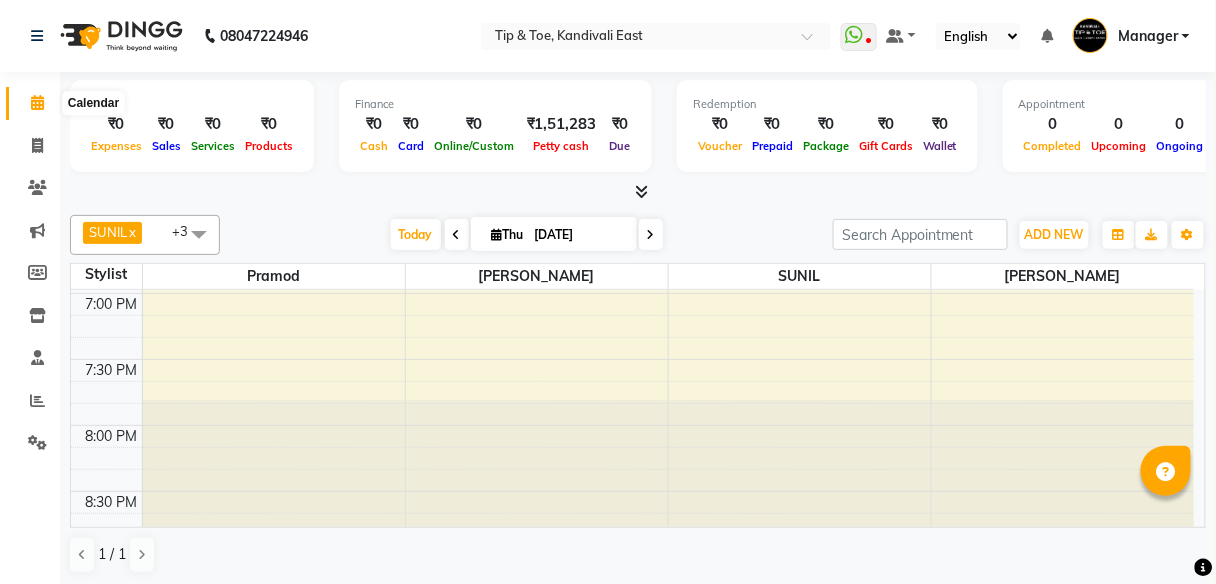 click 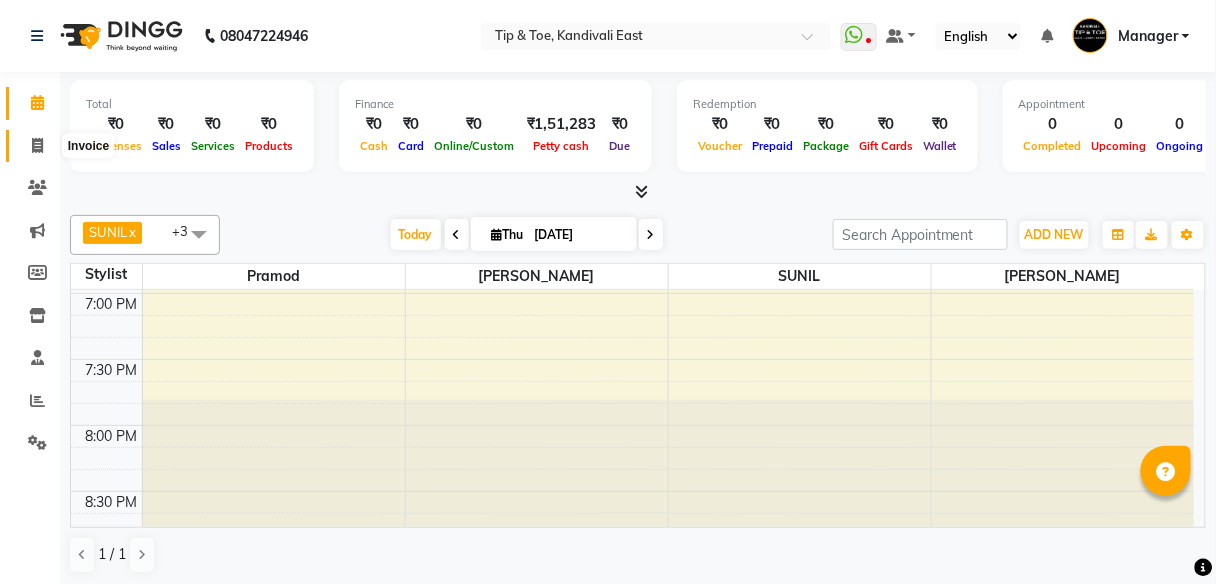 click 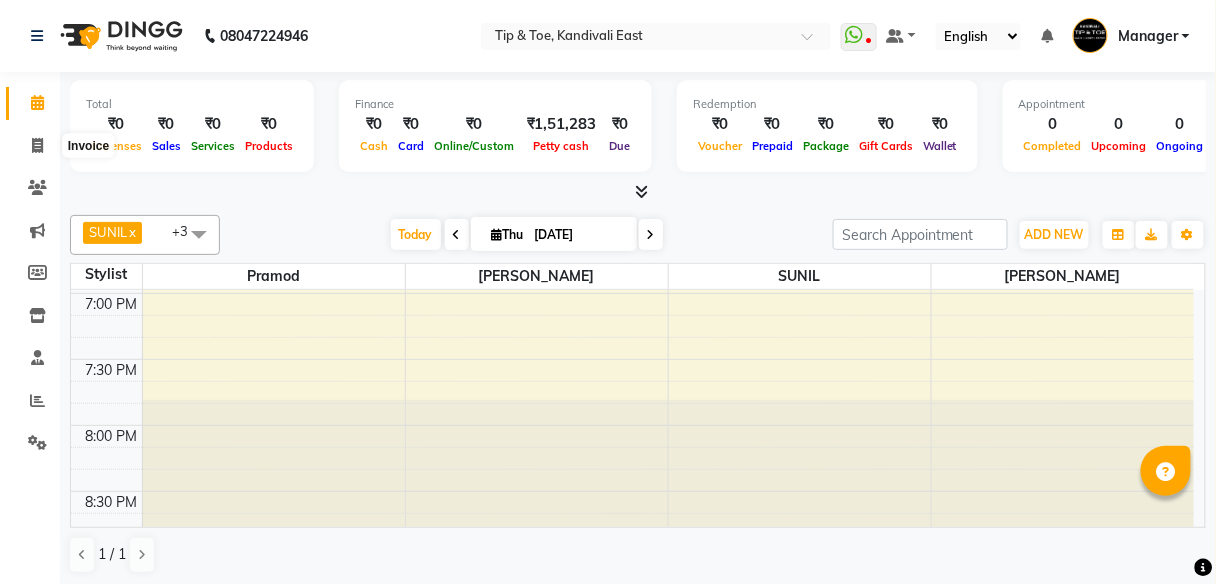select on "7846" 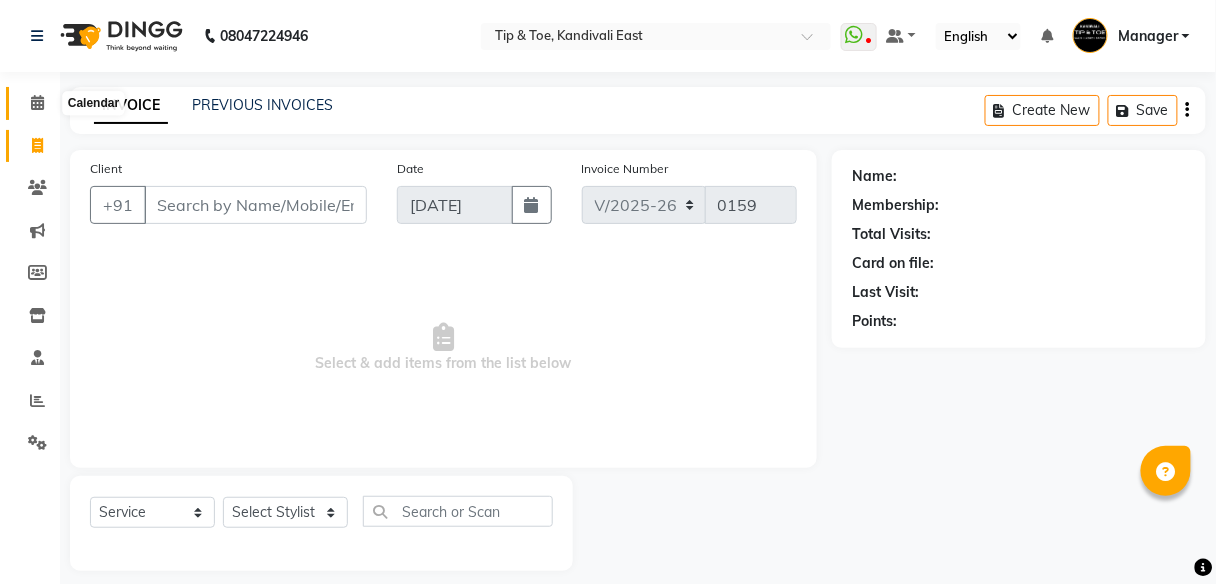 click 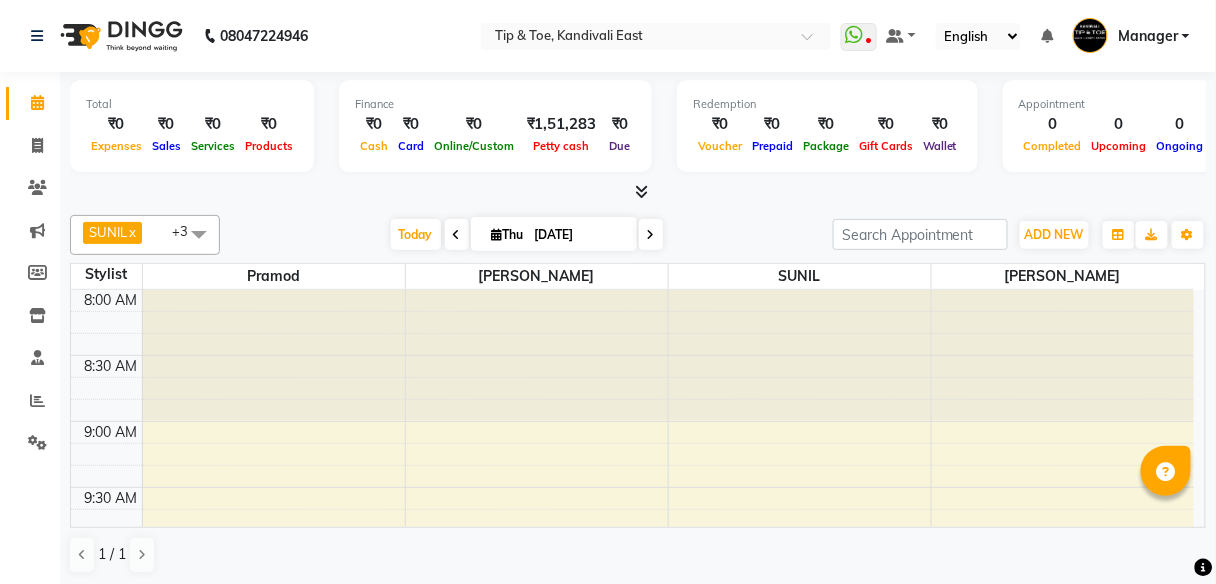 scroll, scrollTop: 0, scrollLeft: 0, axis: both 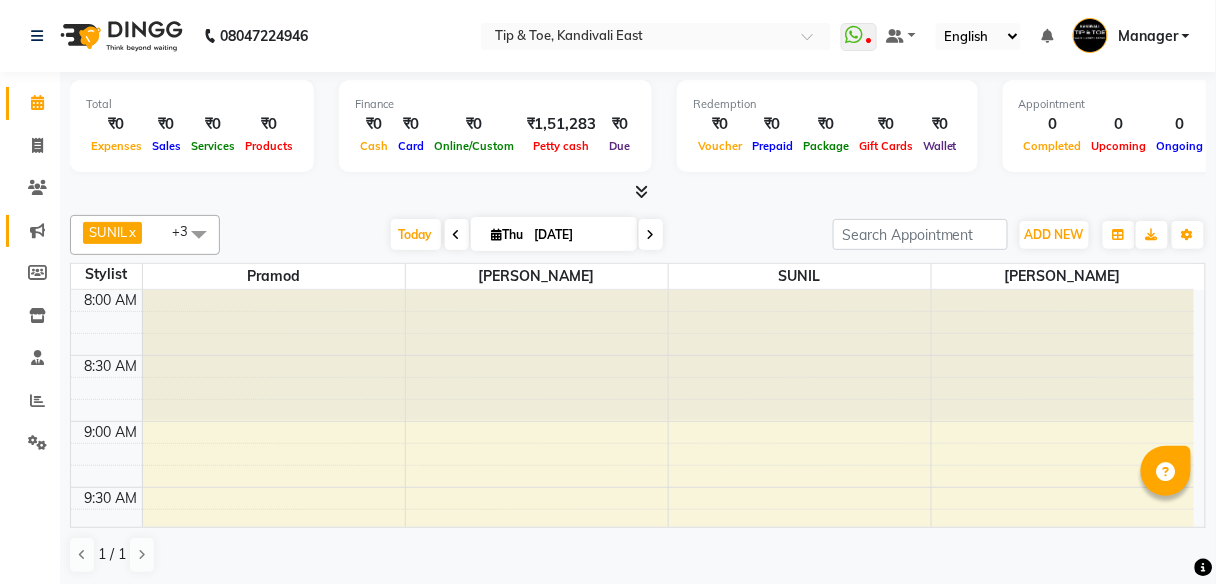 click 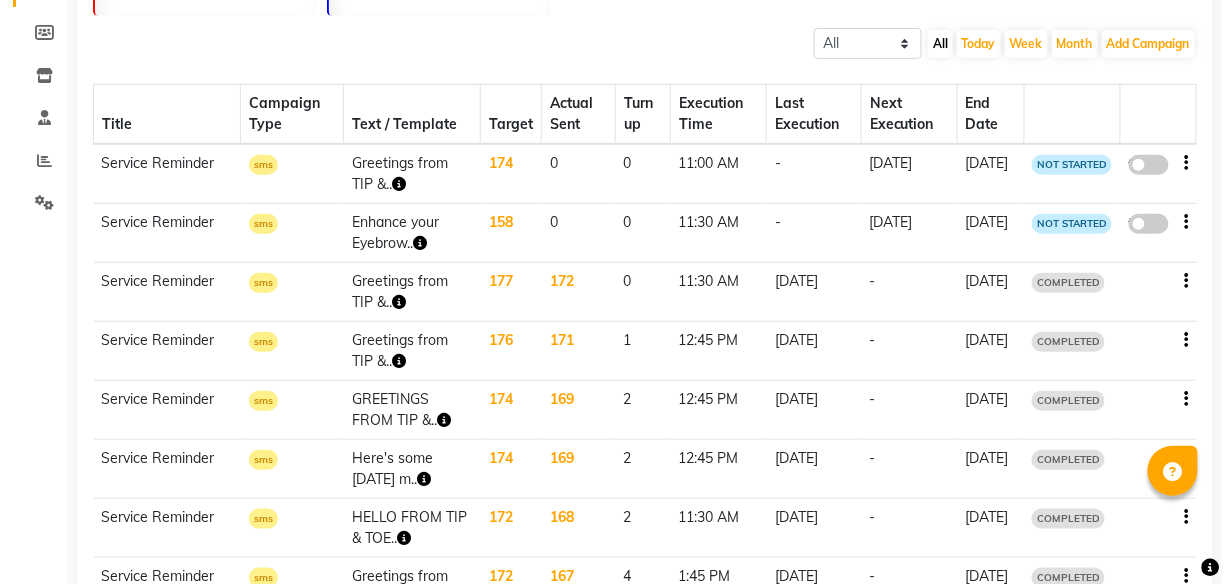 scroll, scrollTop: 80, scrollLeft: 0, axis: vertical 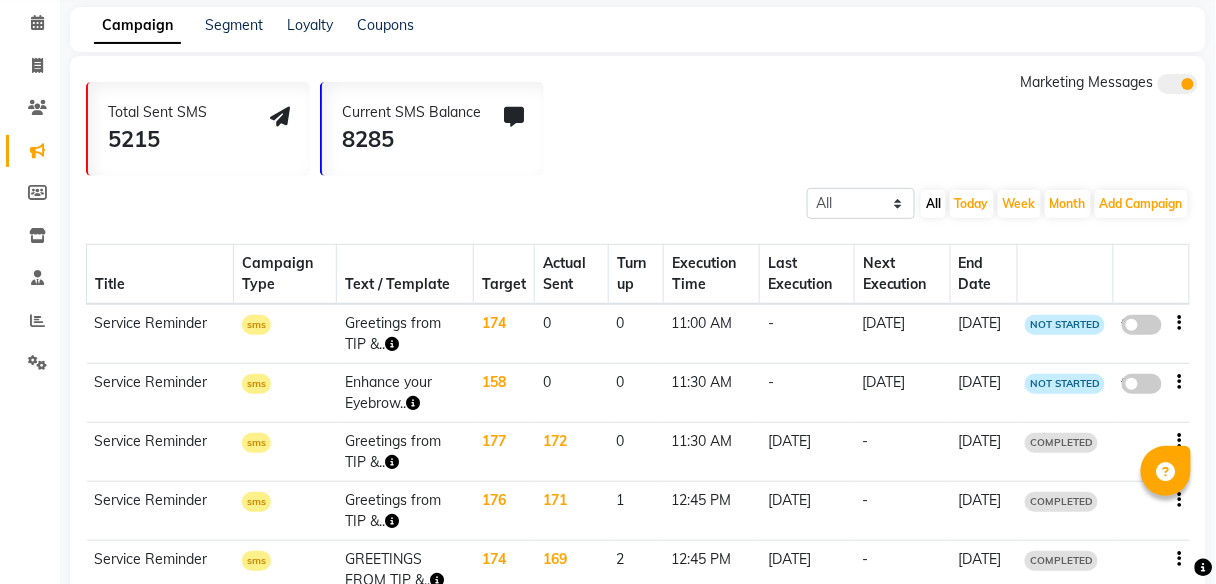 click 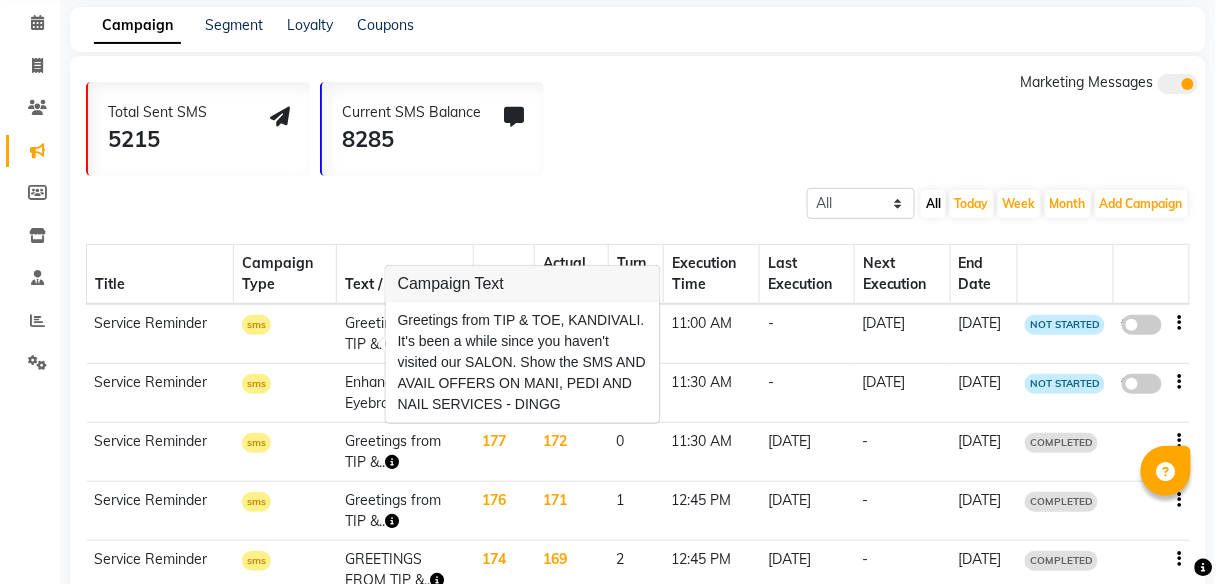 click 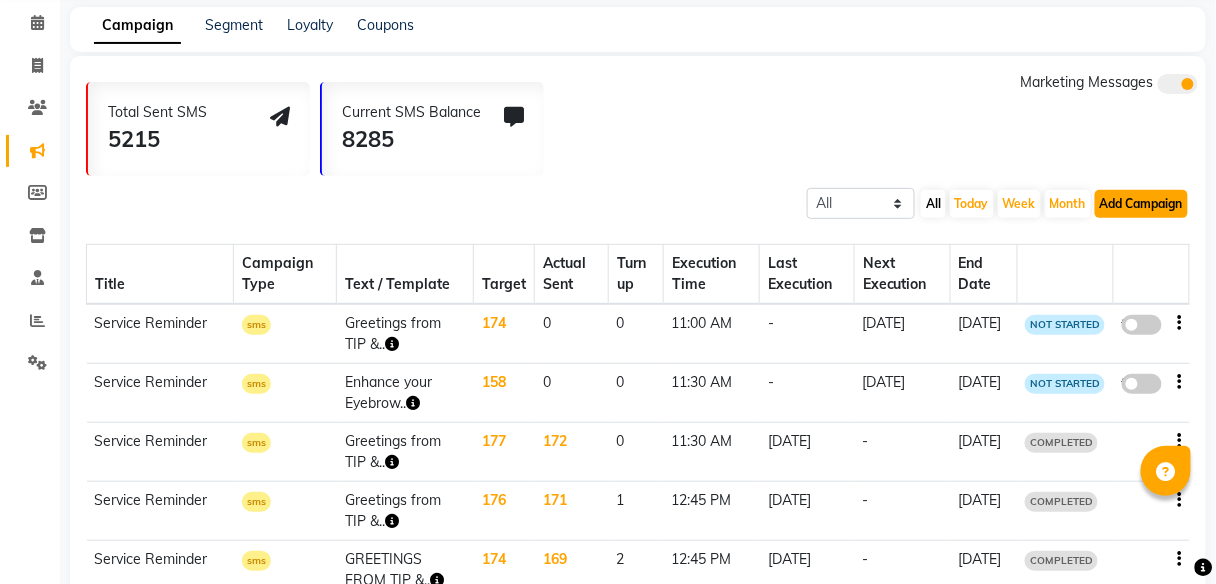 click on "Add Campaign" at bounding box center [1141, 204] 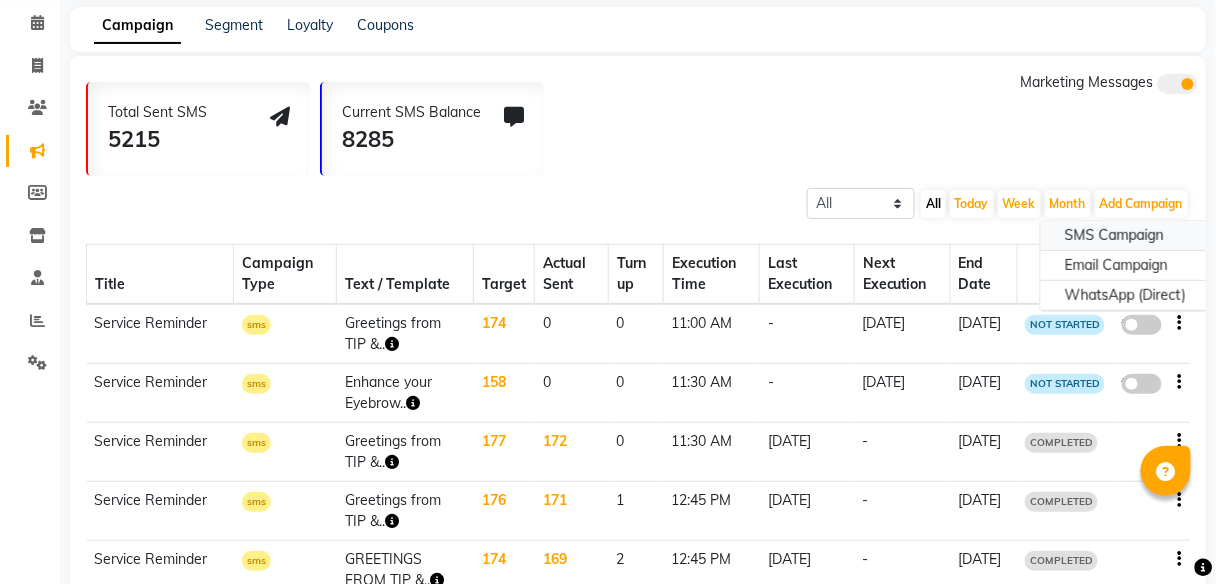 click on "SMS Campaign" 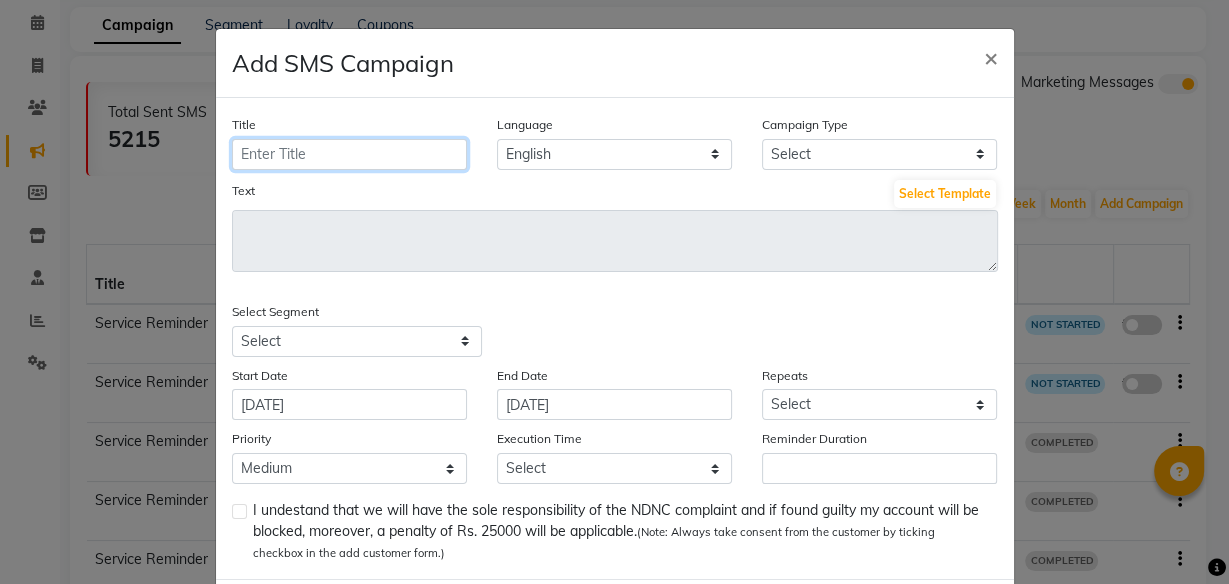 click on "Title" at bounding box center (349, 154) 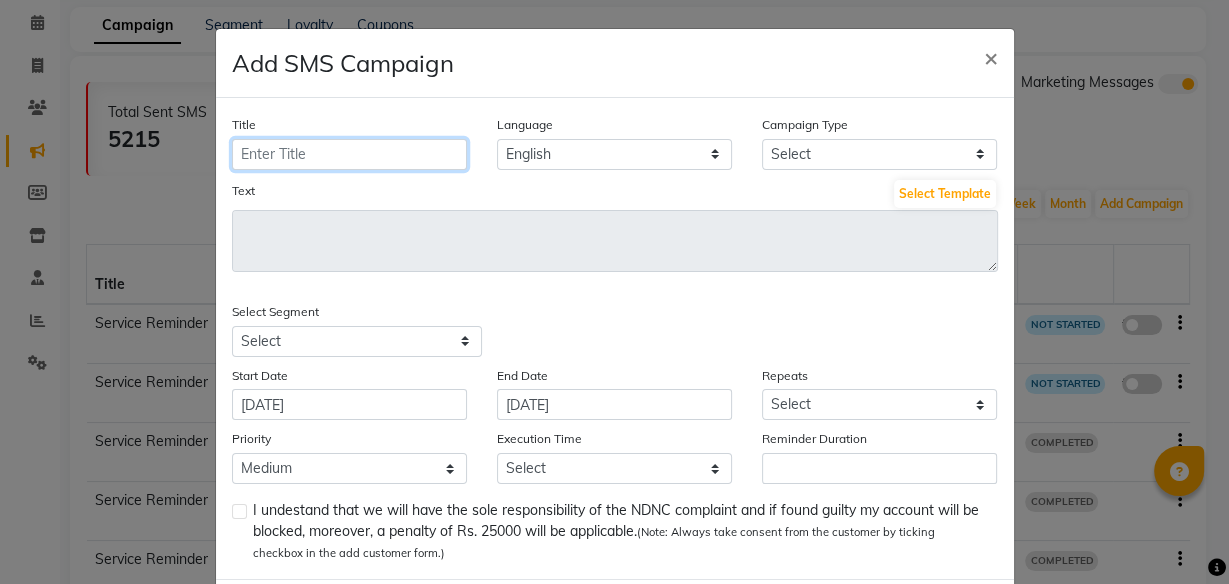 type on "Service Reminder" 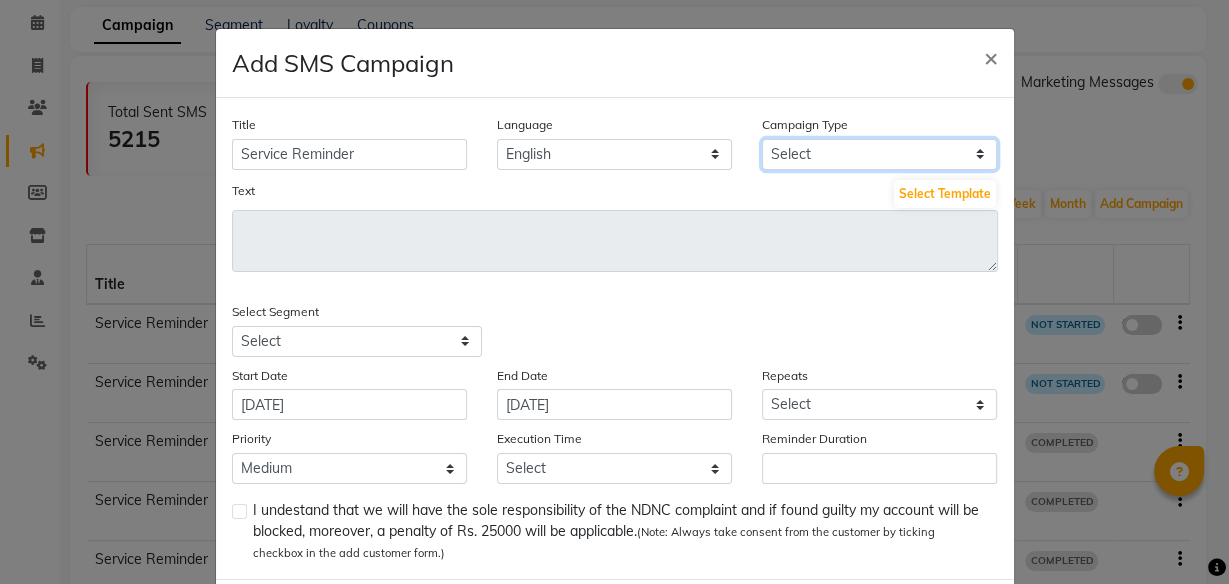 click on "Select Birthday Anniversary Promotional Service reminder" at bounding box center (879, 154) 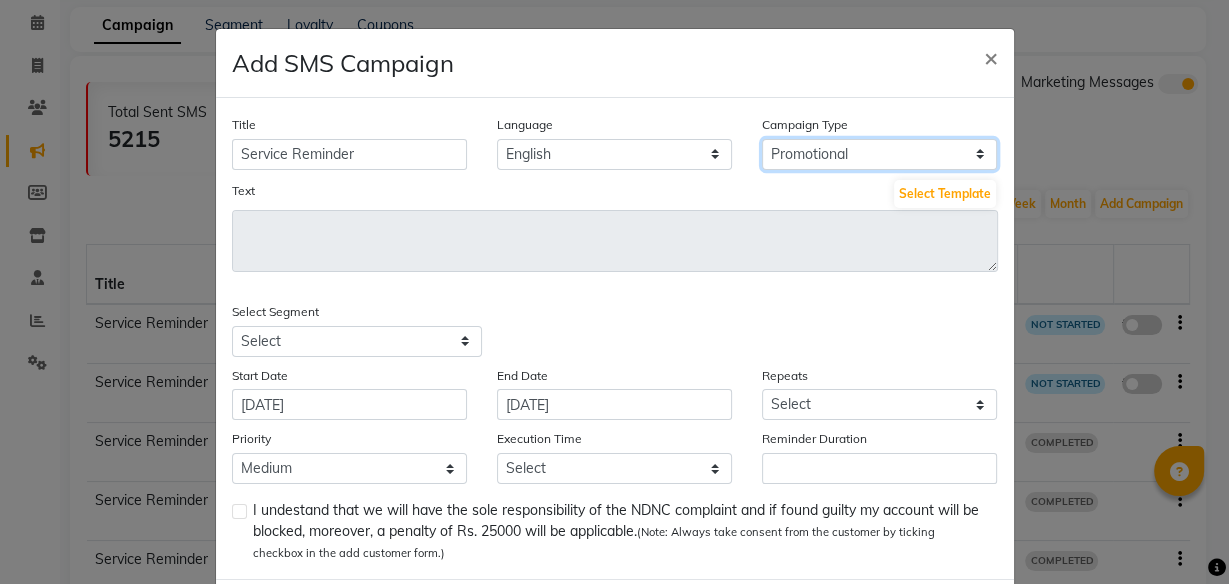click on "Select Birthday Anniversary Promotional Service reminder" at bounding box center (879, 154) 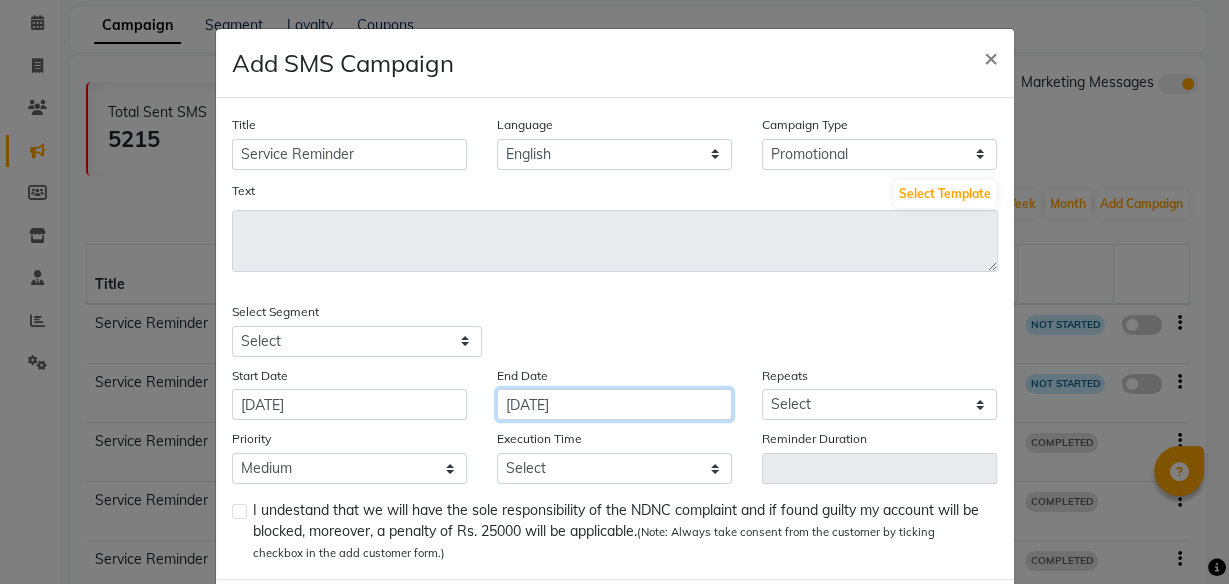 click on "[DATE]" 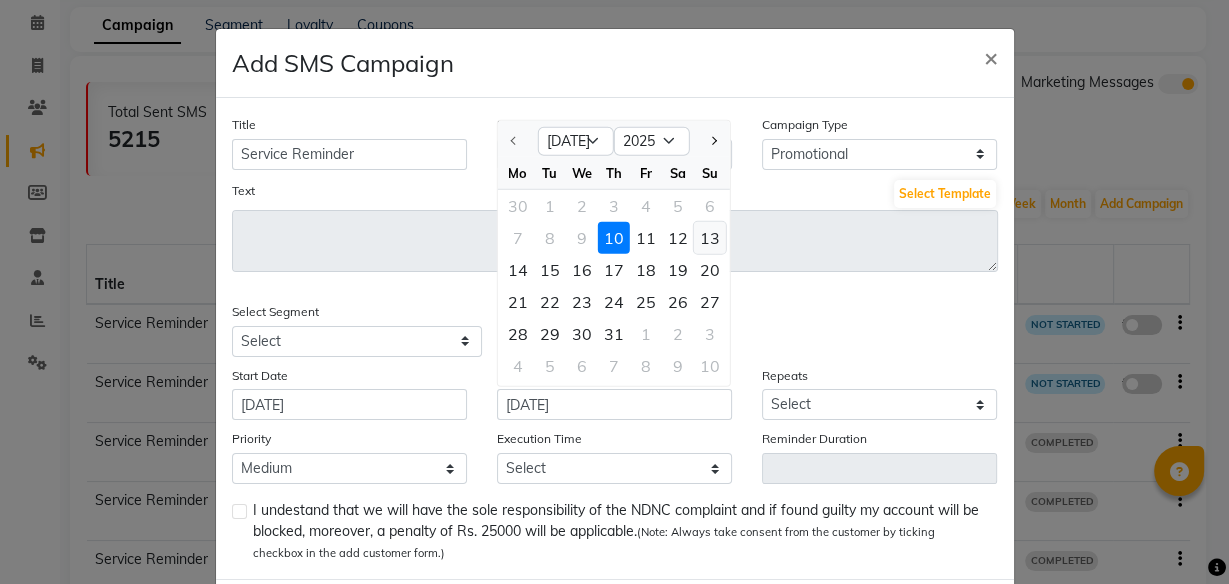 click on "13" 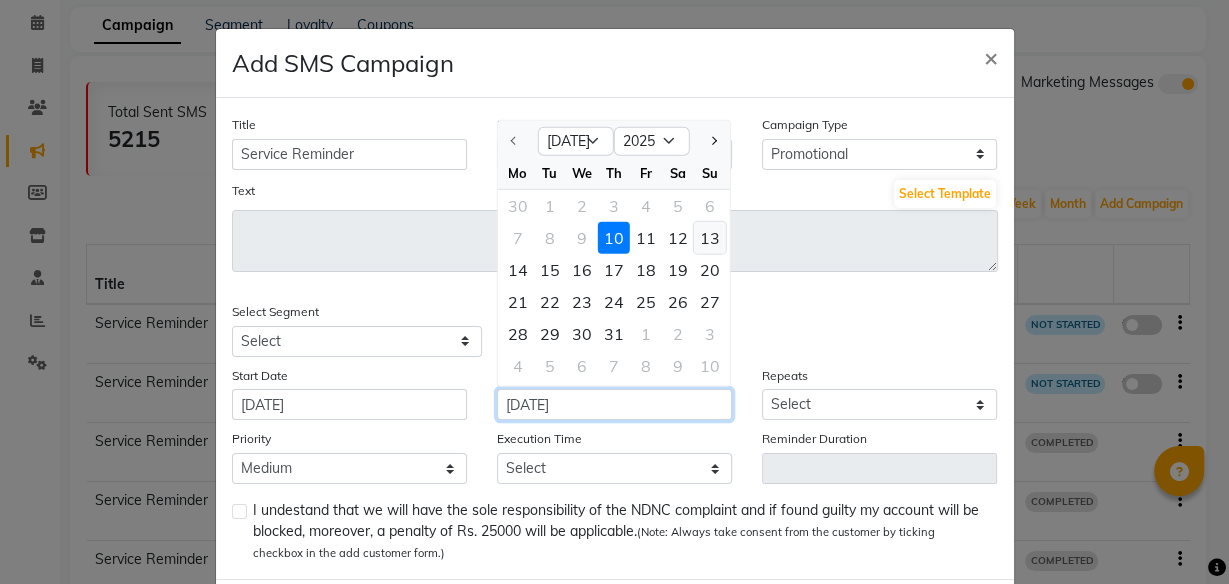 type on "[DATE]" 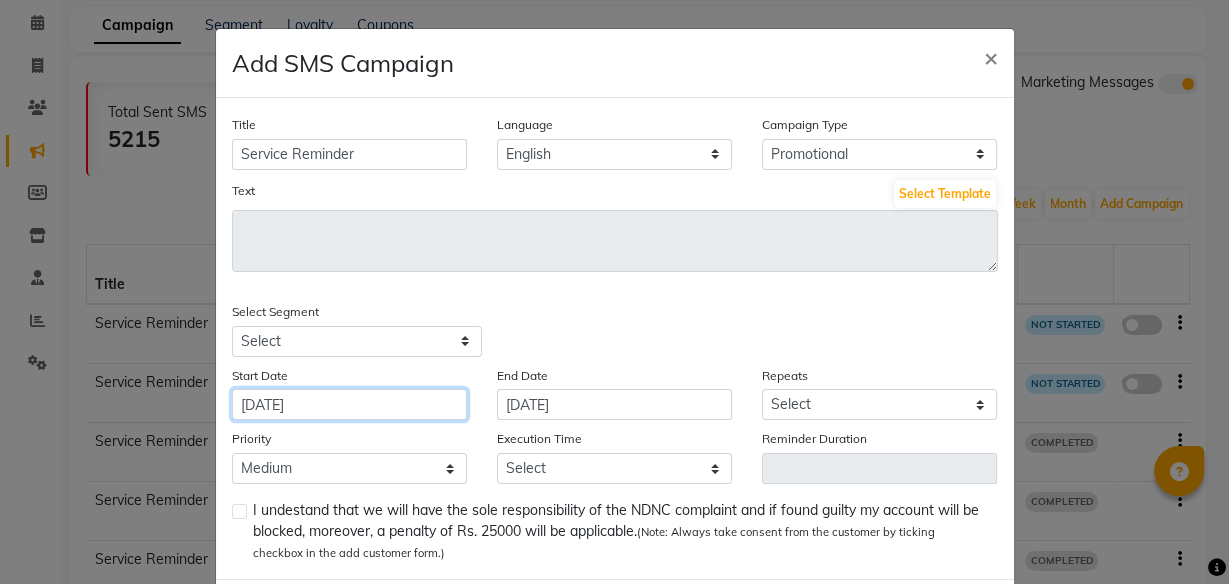 click on "[DATE]" 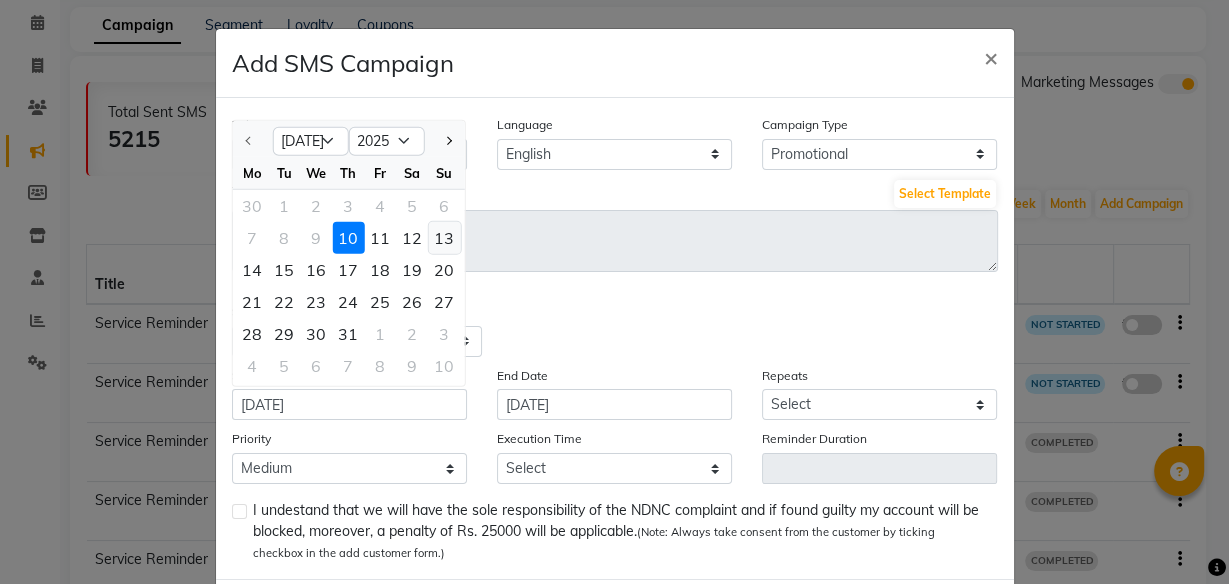 click on "13" 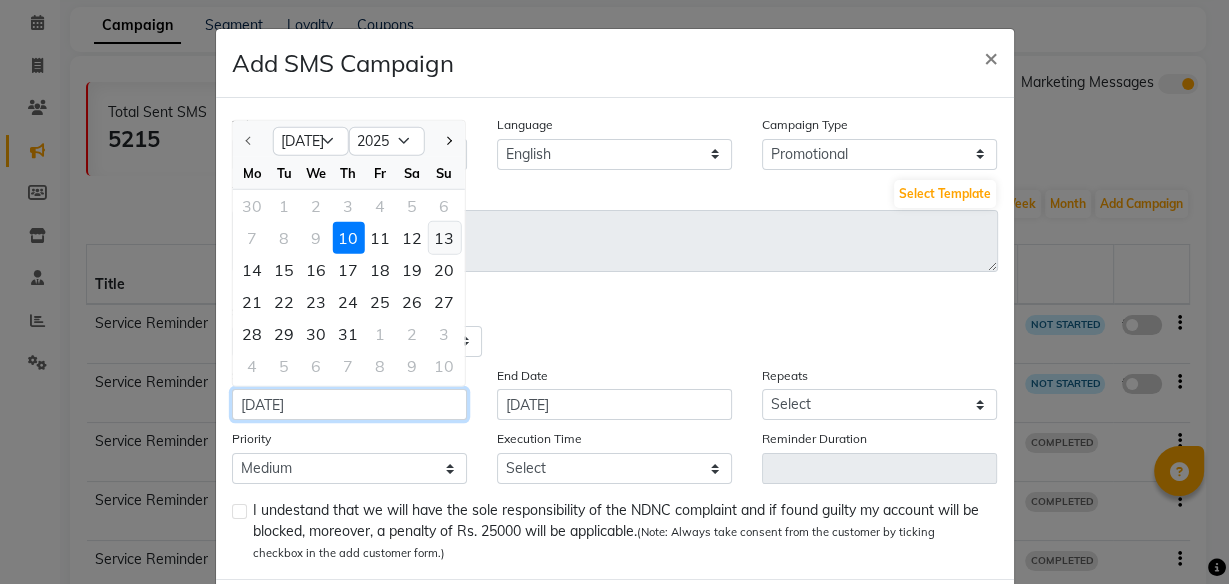 type on "[DATE]" 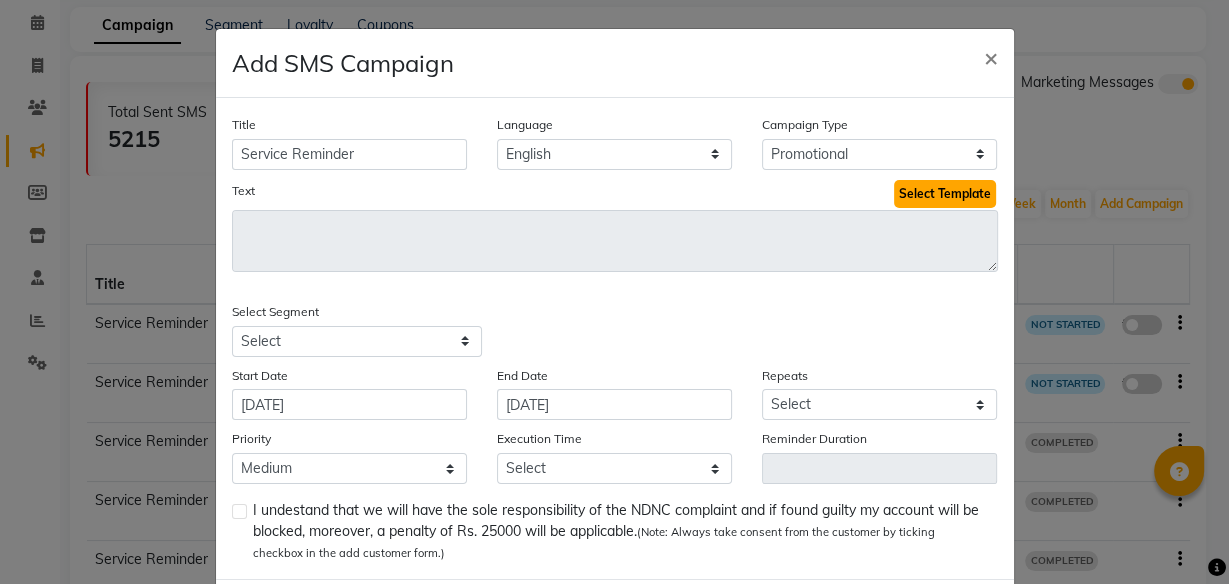 click on "Select Template" 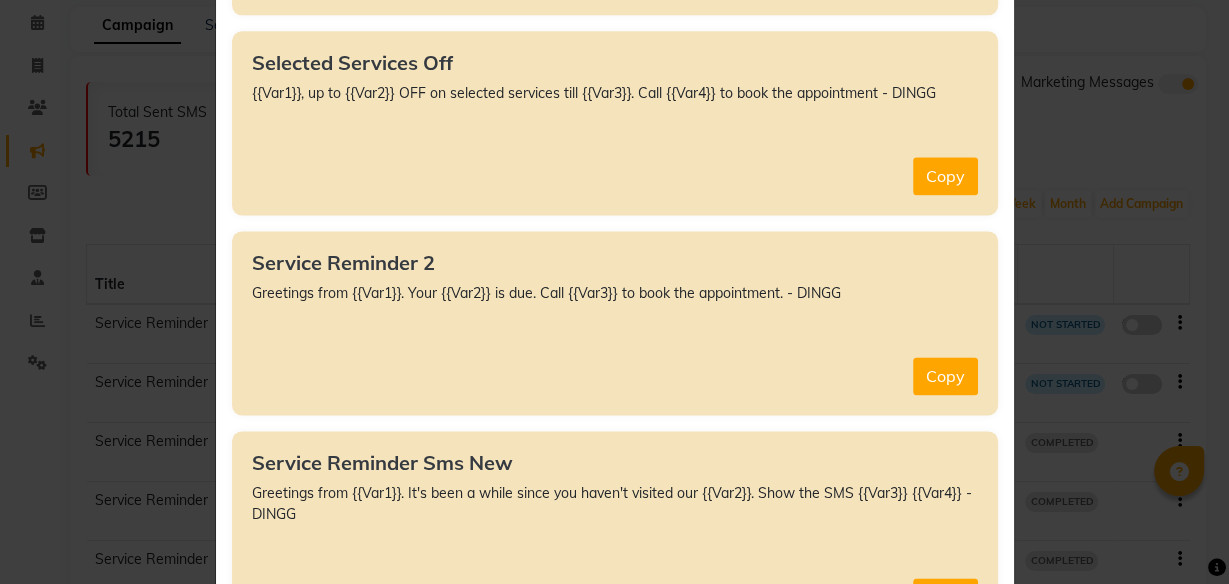scroll, scrollTop: 14400, scrollLeft: 0, axis: vertical 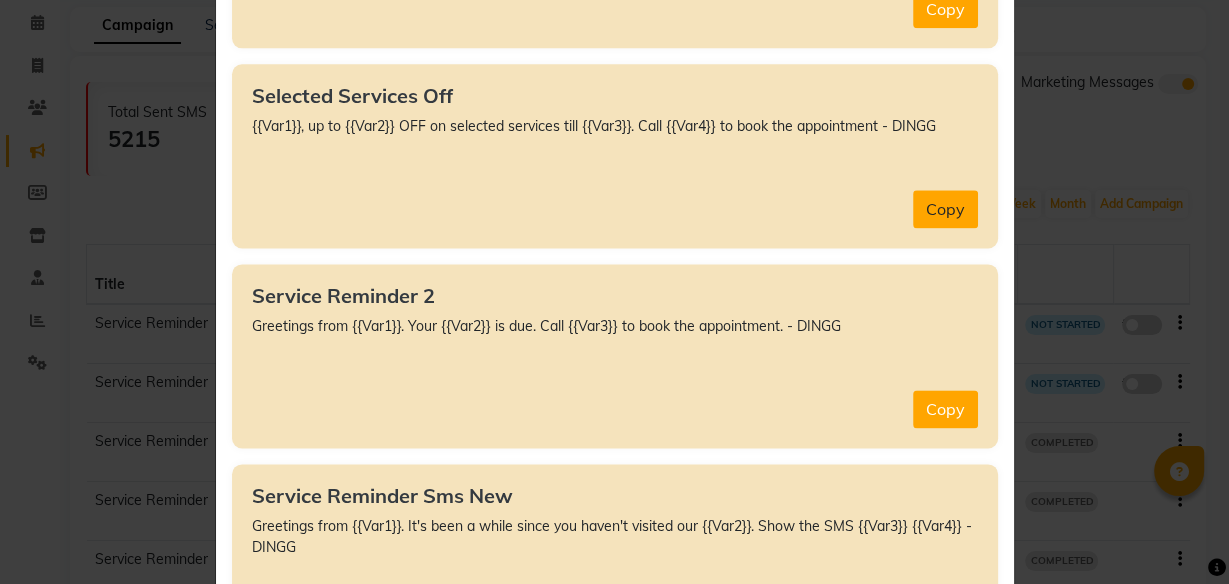click on "Copy" 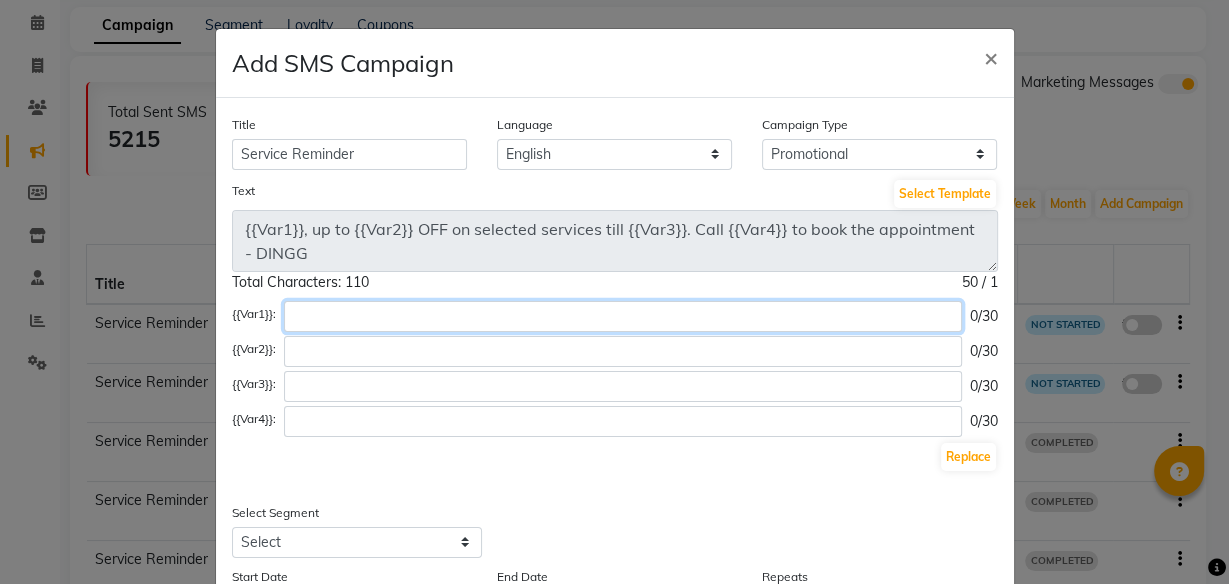 click 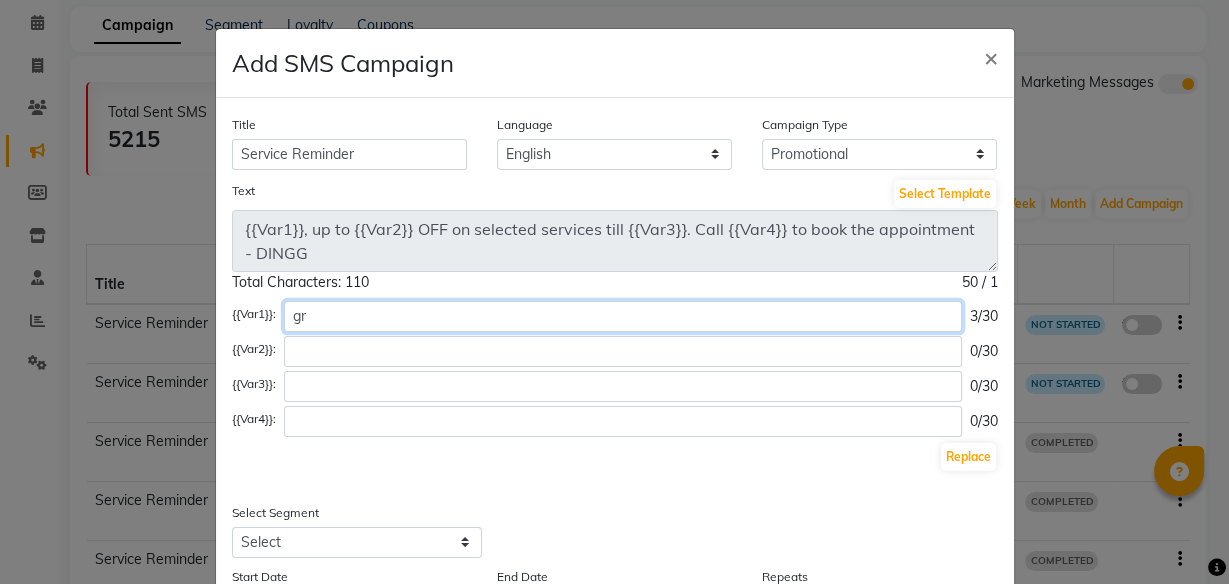 type on "g" 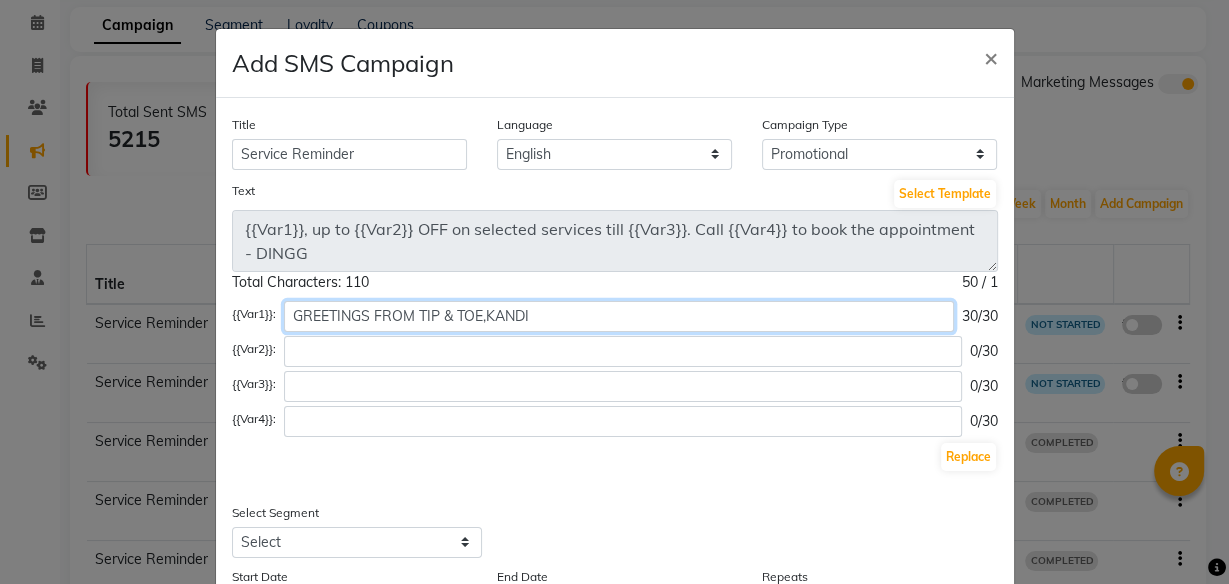 type on "GREETINGS FROM TIP & TOE,KANDI" 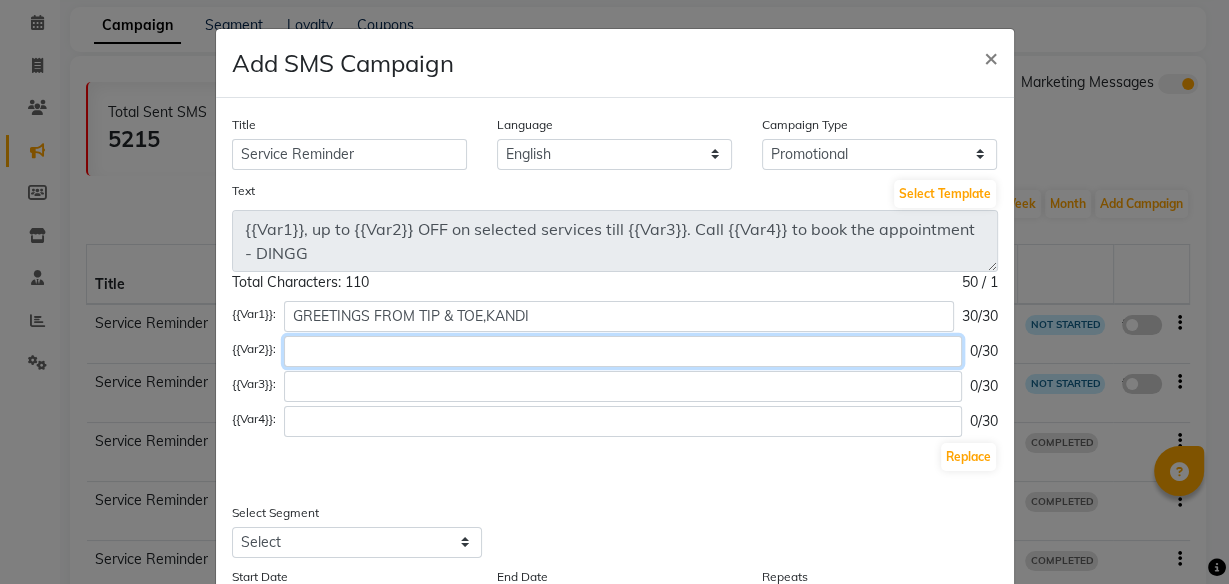 click 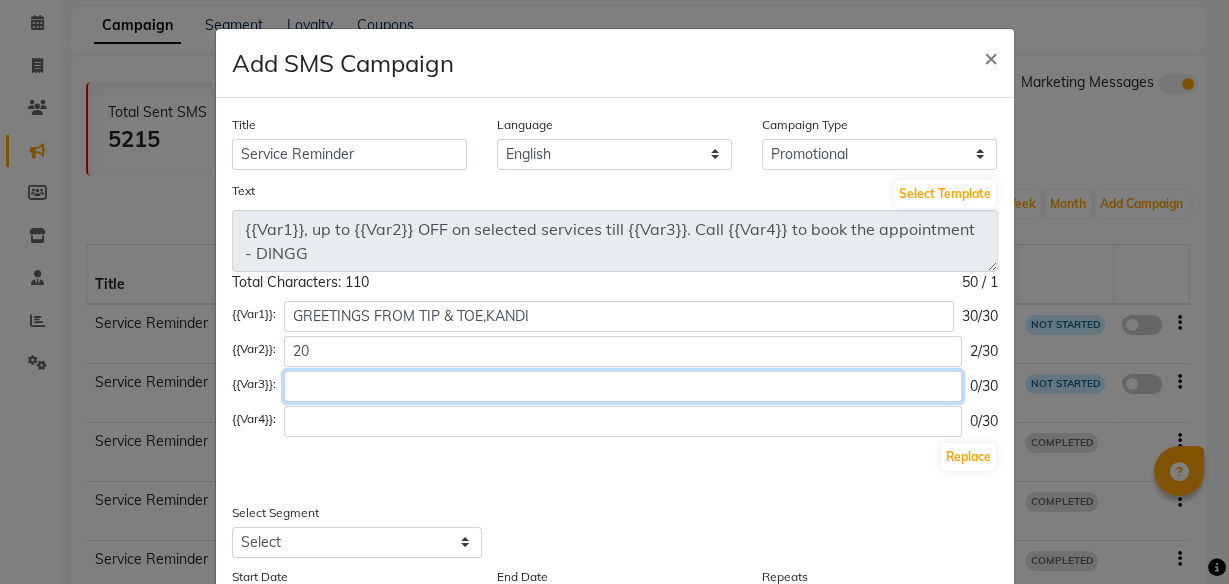 click 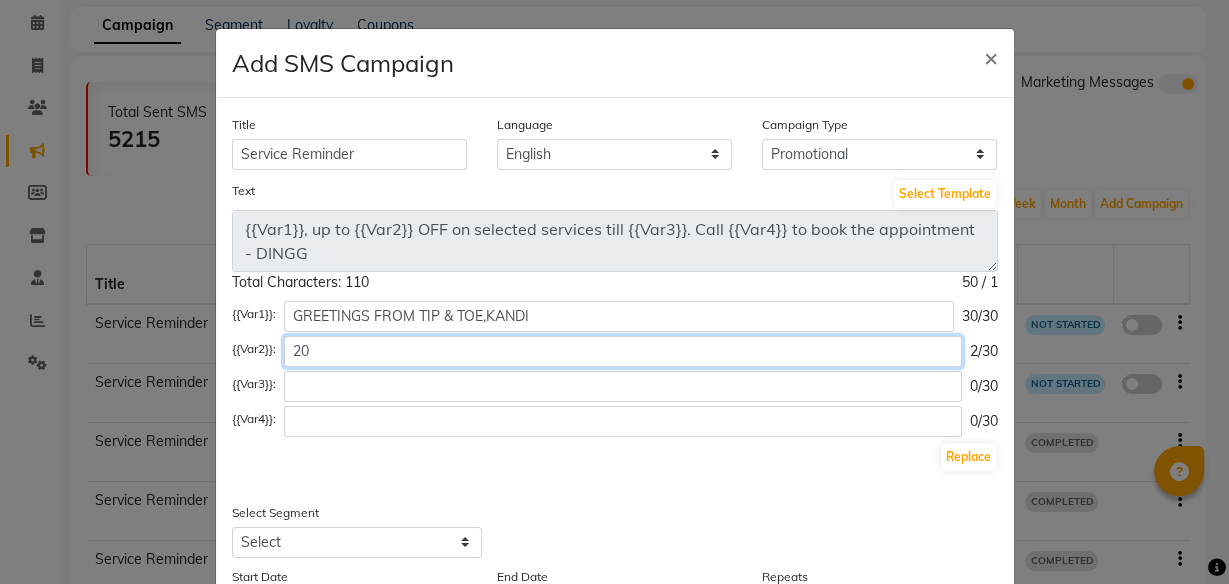 click on "20" 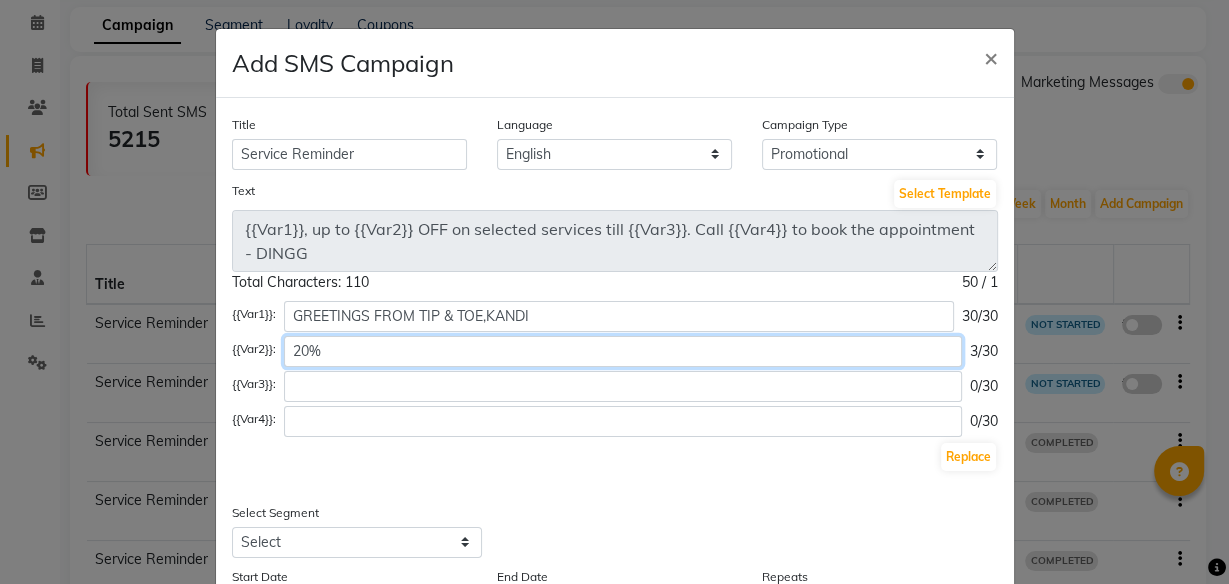 type on "20%" 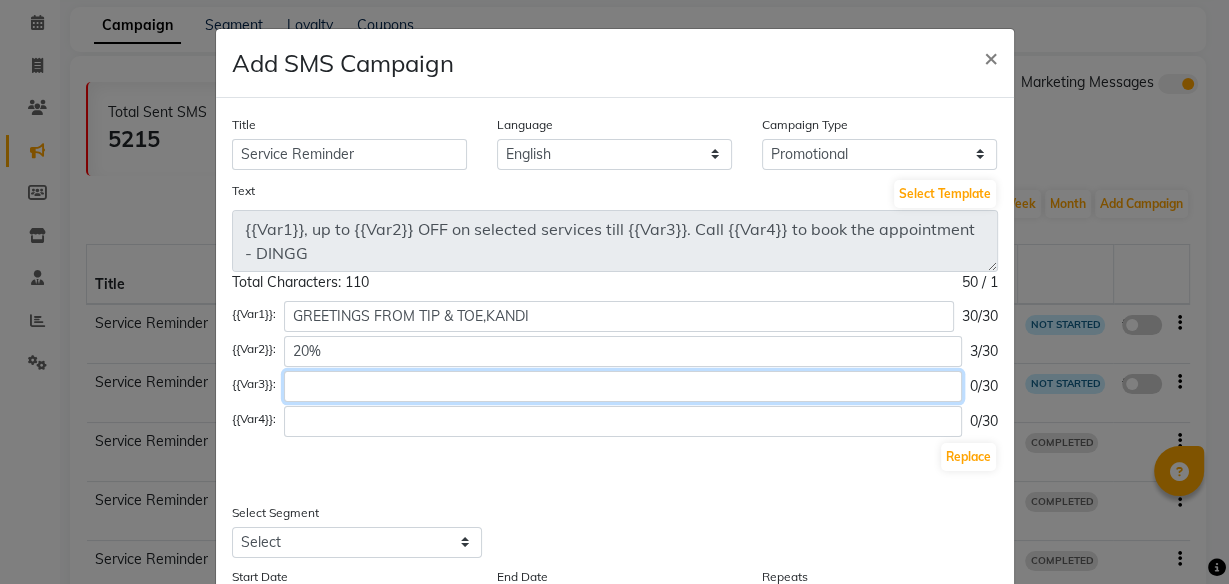 click 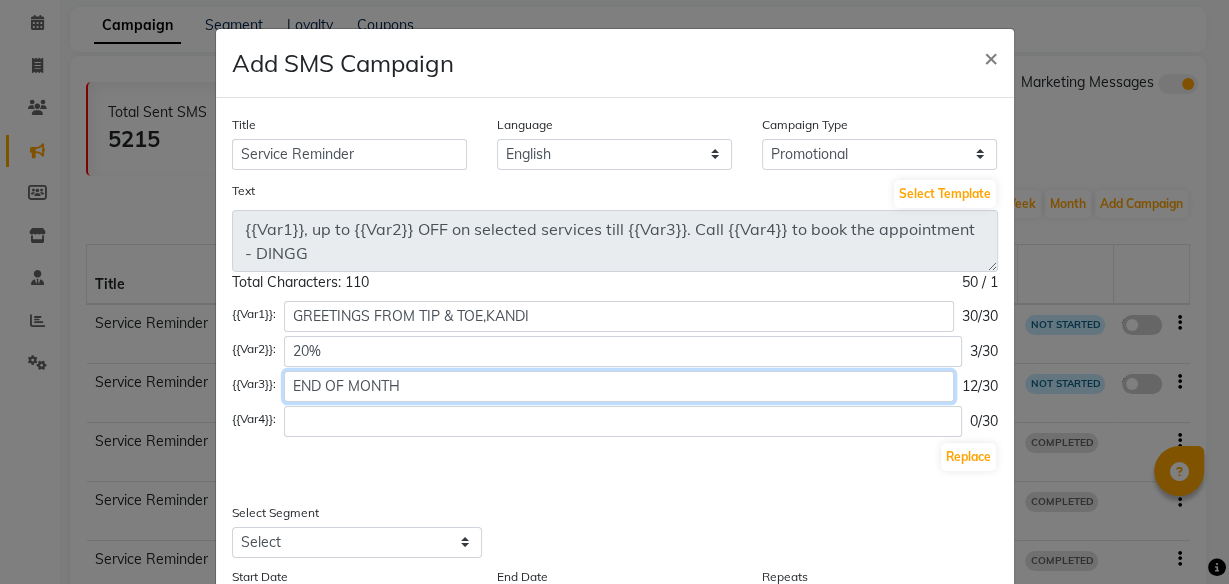 type on "END OF MONTH" 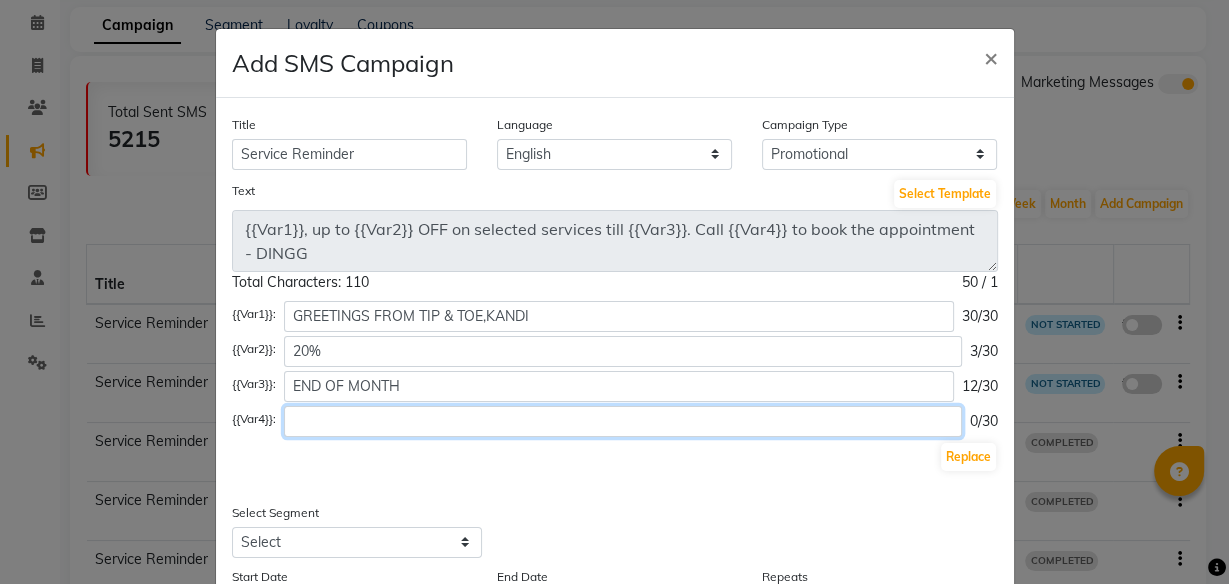 click 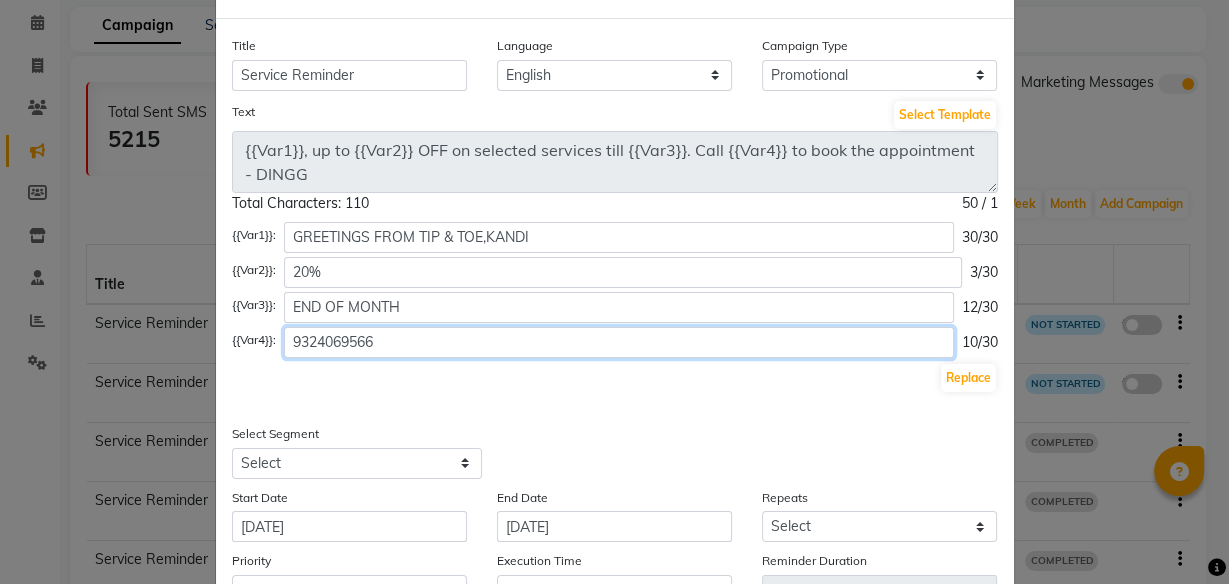 scroll, scrollTop: 80, scrollLeft: 0, axis: vertical 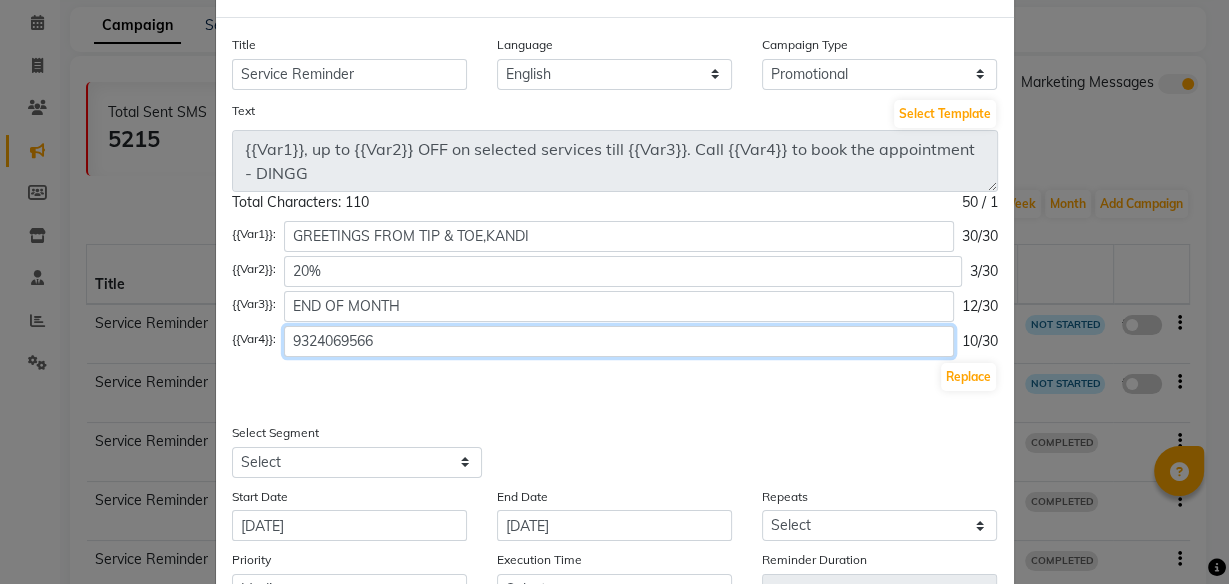 type on "9324069566" 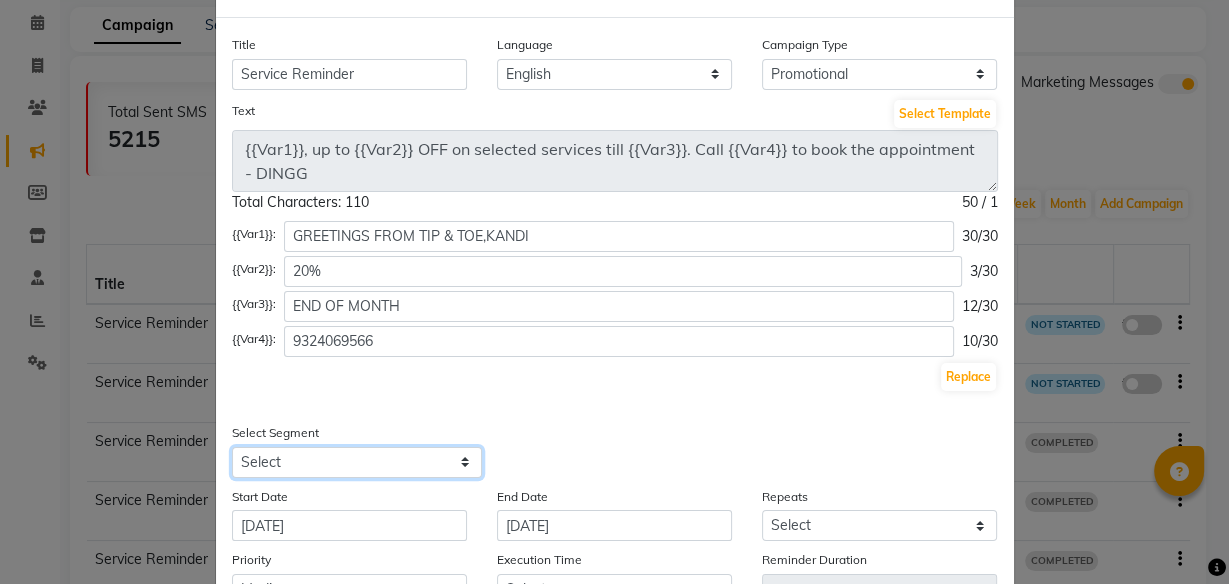 click on "Select All Customers All [DEMOGRAPHIC_DATA] Customer All [DEMOGRAPHIC_DATA] Customer All Members All Customers Visited in last 30 days All Customers Visited in last 60 days but not in last 30 days Inactive/Lost Customers High Ticket Customers Low Ticket Customers Frequent Customers Regular Customers New Customers All Customers with Valid Birthdays All Customers with Valid Anniversary All Customer Visited in [DATE]" at bounding box center [357, 462] 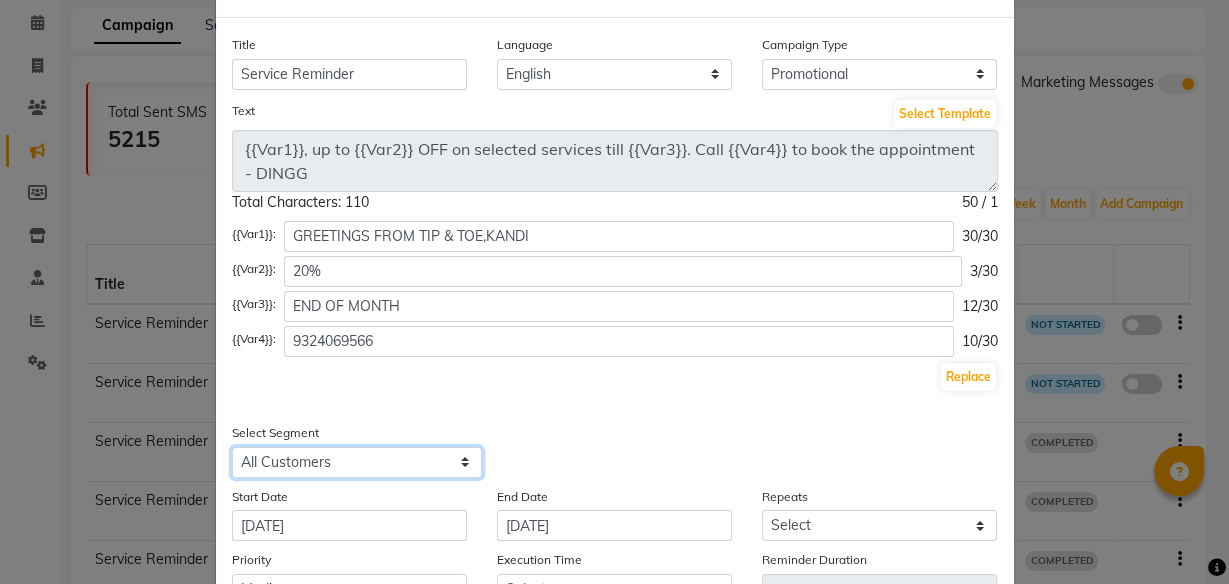 click on "Select All Customers All [DEMOGRAPHIC_DATA] Customer All [DEMOGRAPHIC_DATA] Customer All Members All Customers Visited in last 30 days All Customers Visited in last 60 days but not in last 30 days Inactive/Lost Customers High Ticket Customers Low Ticket Customers Frequent Customers Regular Customers New Customers All Customers with Valid Birthdays All Customers with Valid Anniversary All Customer Visited in [DATE]" at bounding box center [357, 462] 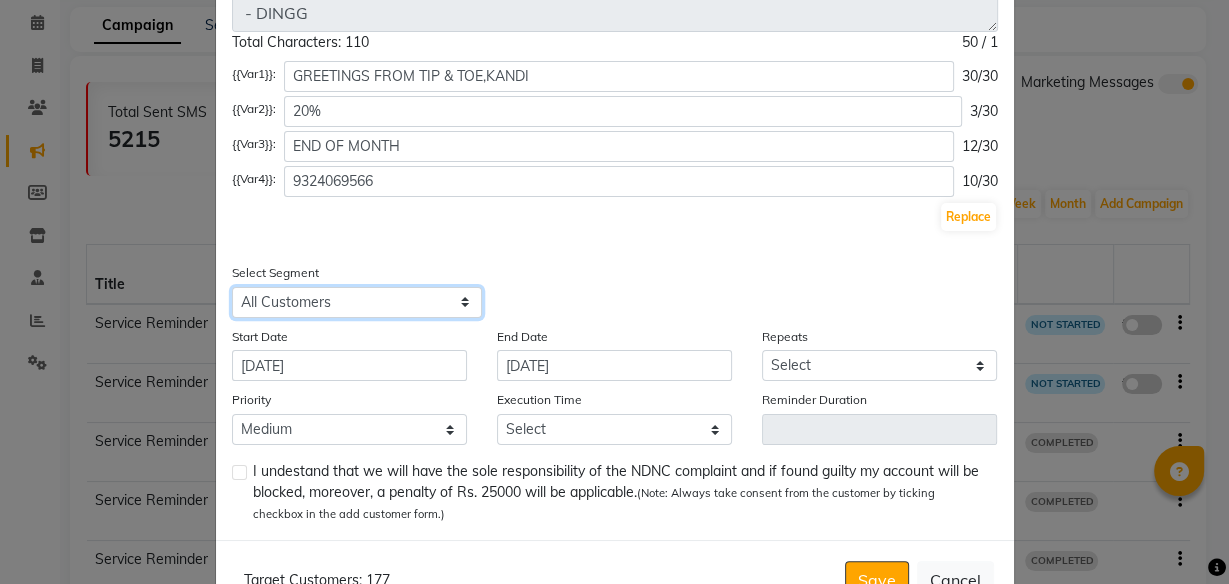 scroll, scrollTop: 301, scrollLeft: 0, axis: vertical 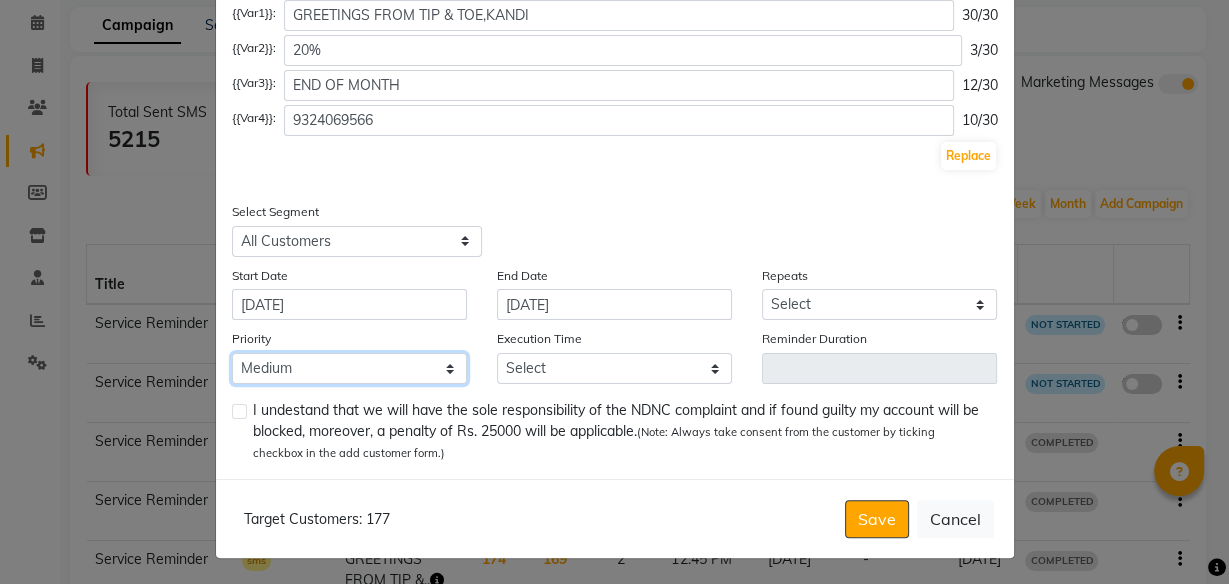 click on "Low Medium High" at bounding box center [349, 368] 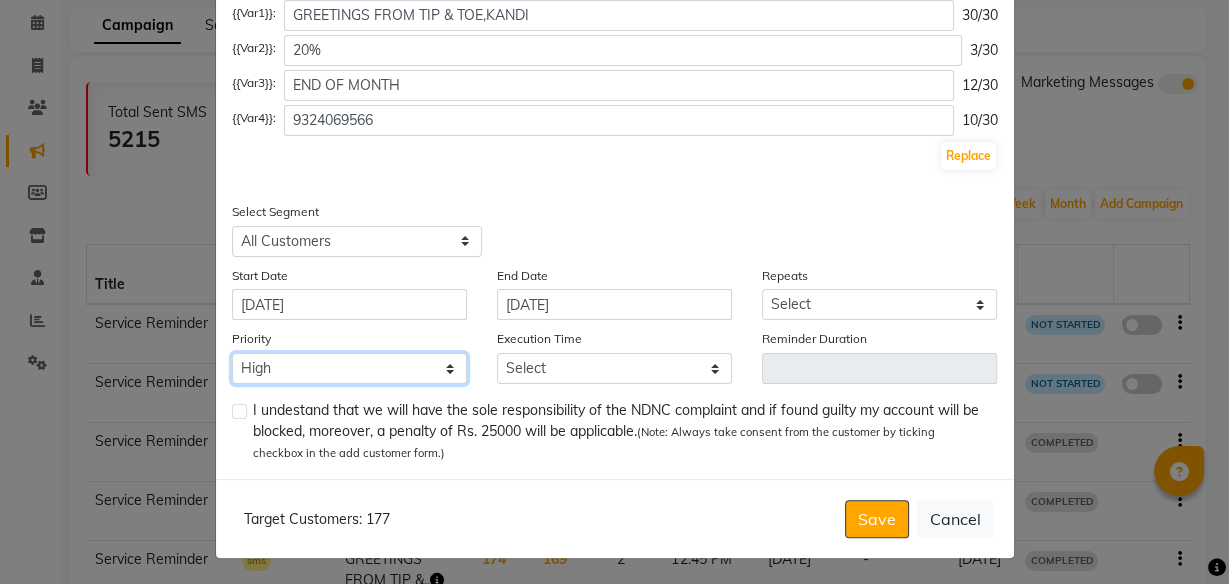 click on "Low Medium High" at bounding box center (349, 368) 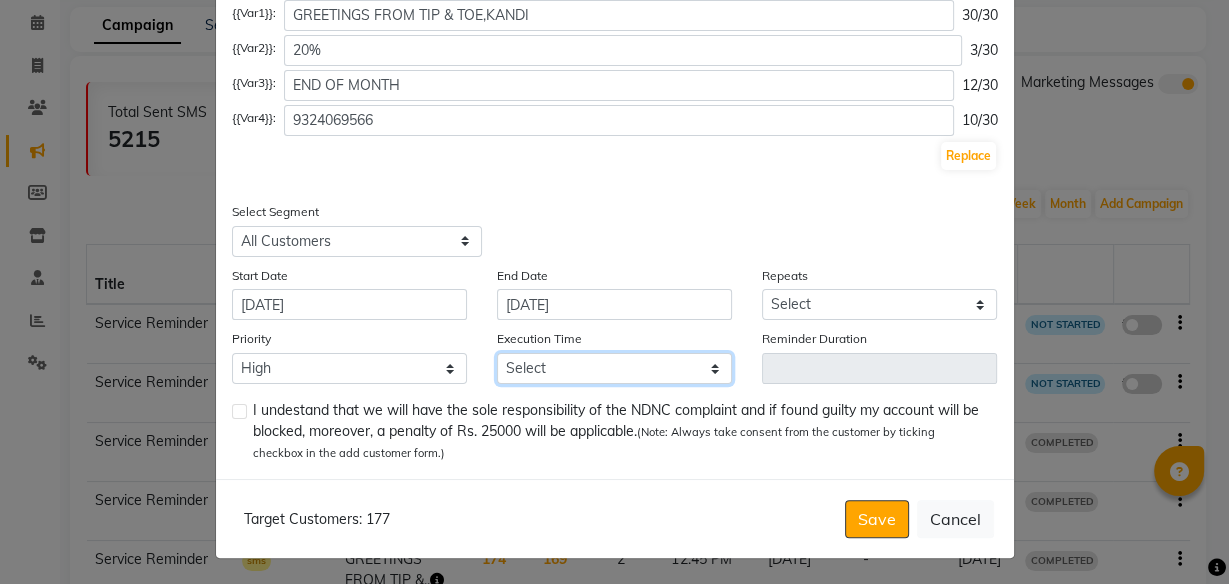 click on "Select 09:00 AM 09:15 AM 09:30 AM 09:45 AM 10:00 AM 10:15 AM 10:30 AM 10:45 AM 11:00 AM 11:15 AM 11:30 AM 11:45 AM 12:00 PM 12:15 PM 12:30 PM 12:45 PM 01:00 PM 01:15 PM 01:30 PM 01:45 PM 02:00 PM 02:15 PM 02:30 PM 02:45 PM 03:00 PM 03:15 PM 03:30 PM 03:45 PM 04:00 PM 04:15 PM 04:30 PM 04:45 PM 05:00 PM 05:15 PM 05:30 PM 05:45 PM 06:00 PM 06:15 PM 06:30 PM 06:45 PM 07:00 PM 07:15 PM 07:30 PM 07:45 PM 08:00 PM 08:15 PM 08:30 PM 08:45 PM" at bounding box center (614, 368) 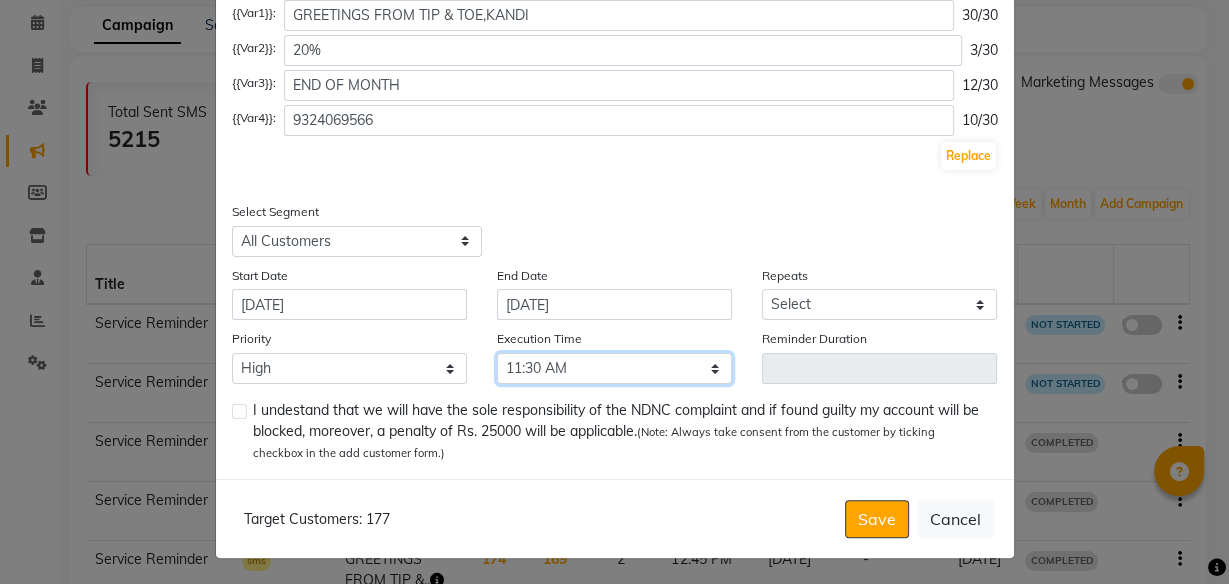 click on "Select 09:00 AM 09:15 AM 09:30 AM 09:45 AM 10:00 AM 10:15 AM 10:30 AM 10:45 AM 11:00 AM 11:15 AM 11:30 AM 11:45 AM 12:00 PM 12:15 PM 12:30 PM 12:45 PM 01:00 PM 01:15 PM 01:30 PM 01:45 PM 02:00 PM 02:15 PM 02:30 PM 02:45 PM 03:00 PM 03:15 PM 03:30 PM 03:45 PM 04:00 PM 04:15 PM 04:30 PM 04:45 PM 05:00 PM 05:15 PM 05:30 PM 05:45 PM 06:00 PM 06:15 PM 06:30 PM 06:45 PM 07:00 PM 07:15 PM 07:30 PM 07:45 PM 08:00 PM 08:15 PM 08:30 PM 08:45 PM" at bounding box center (614, 368) 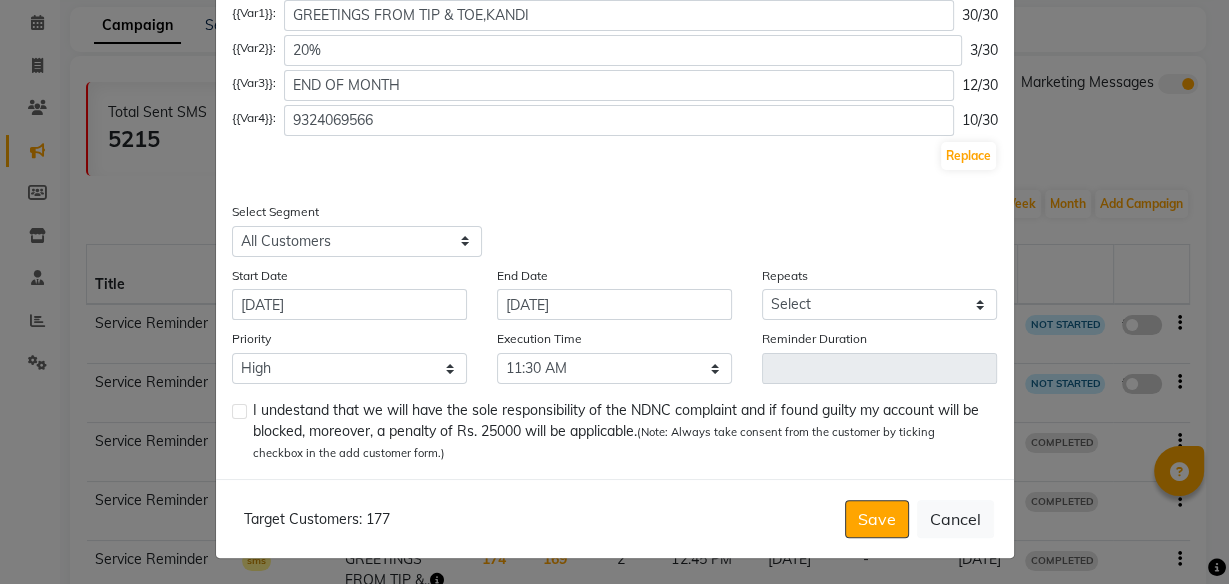 click 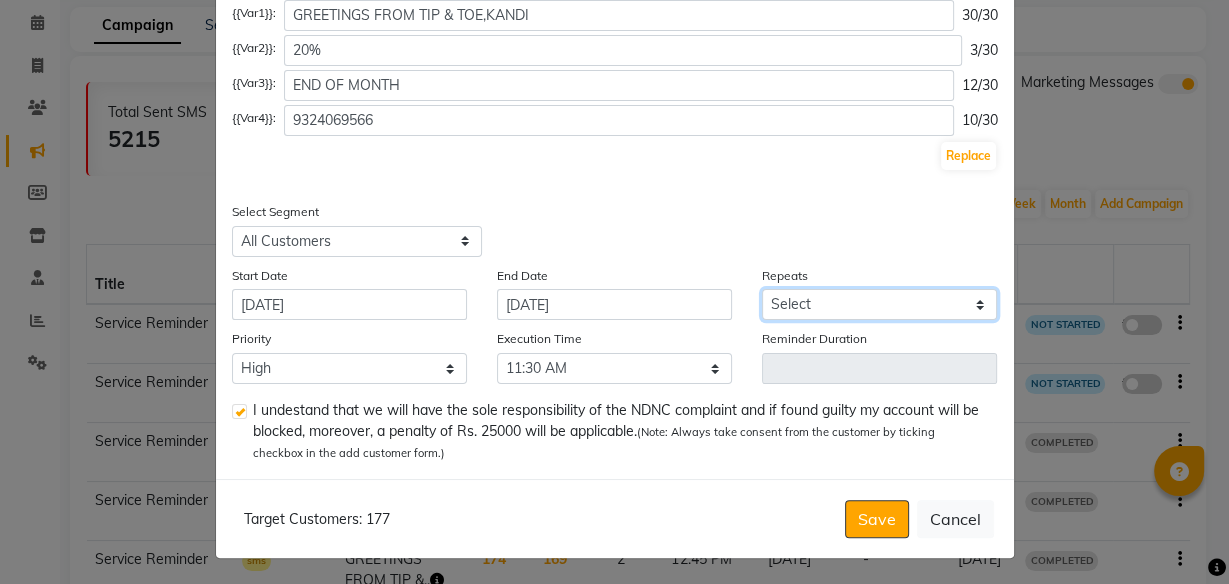 click on "Select Once Daily Alternate Day Weekly Monthly Yearly" at bounding box center [879, 304] 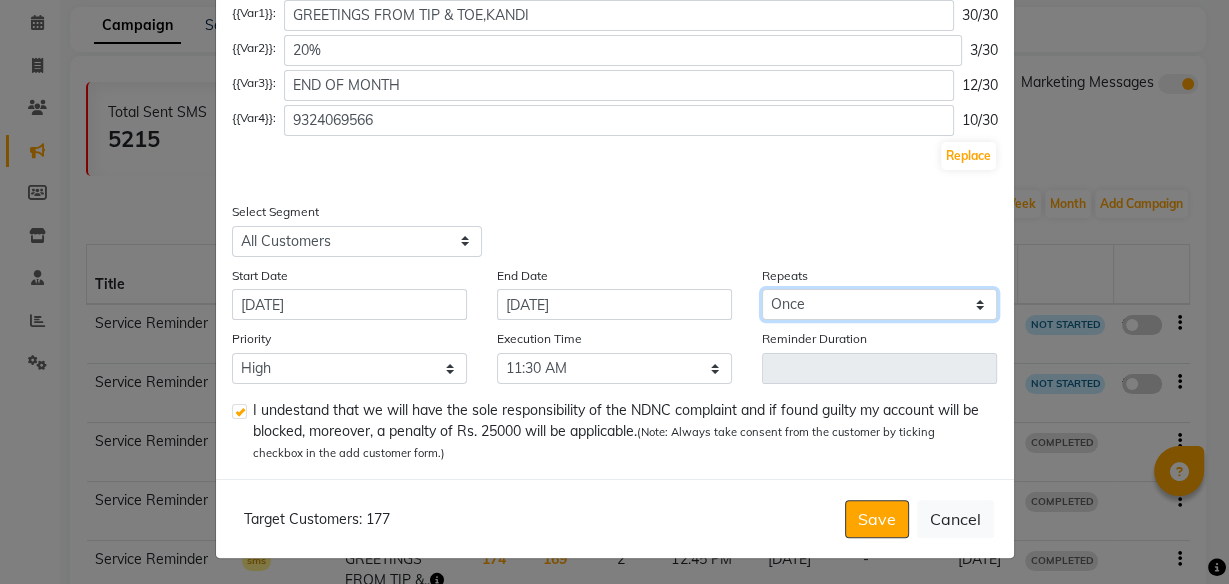 click on "Select Once Daily Alternate Day Weekly Monthly Yearly" at bounding box center (879, 304) 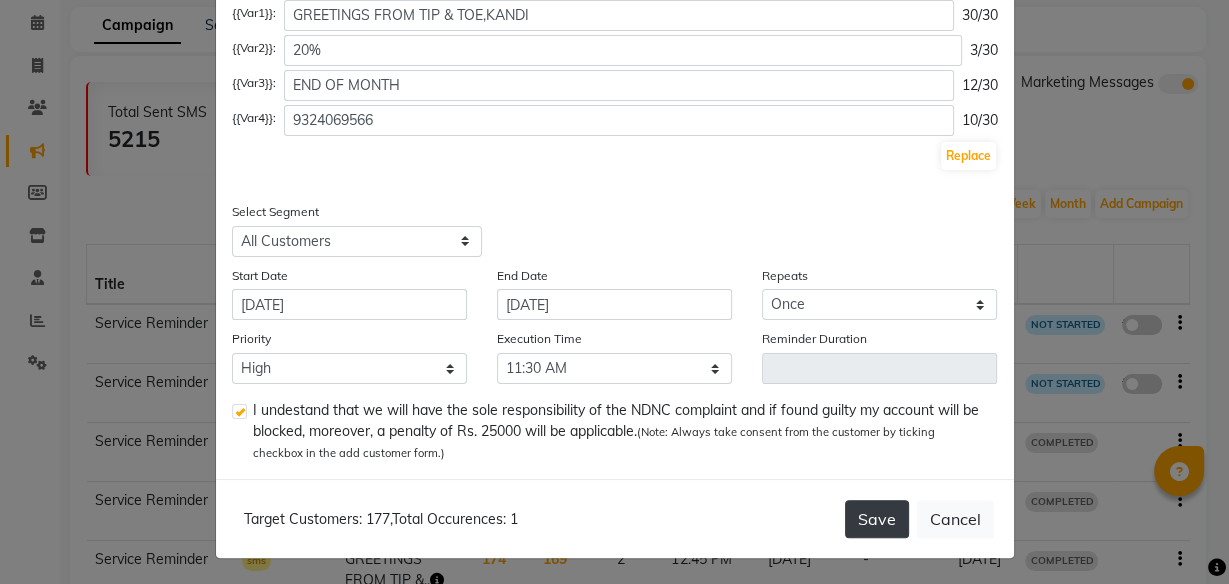 click on "Save" 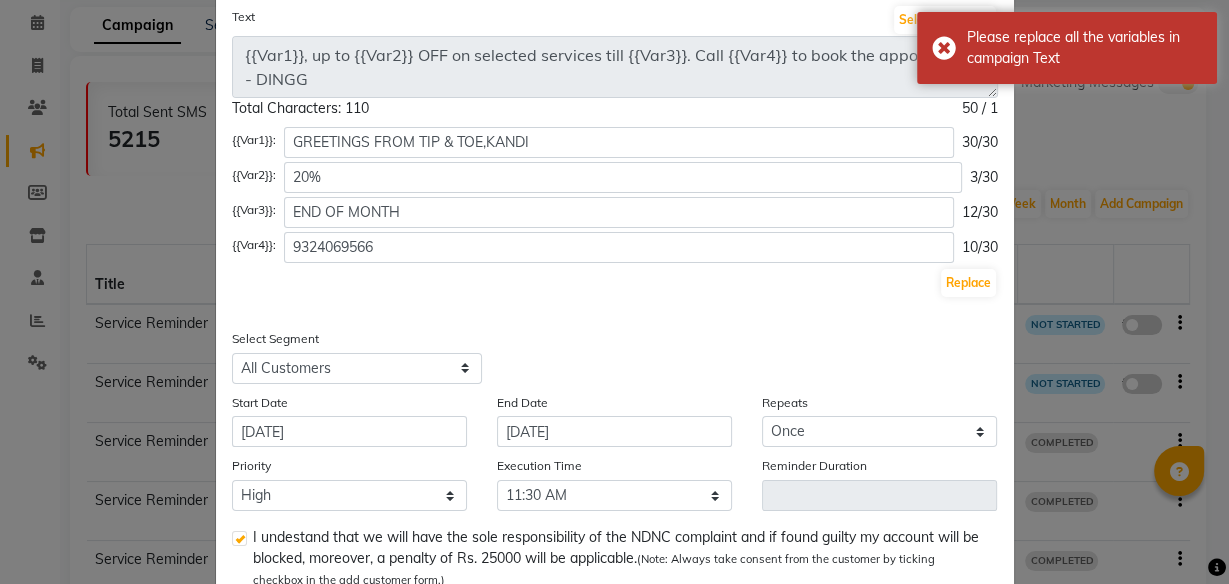 scroll, scrollTop: 141, scrollLeft: 0, axis: vertical 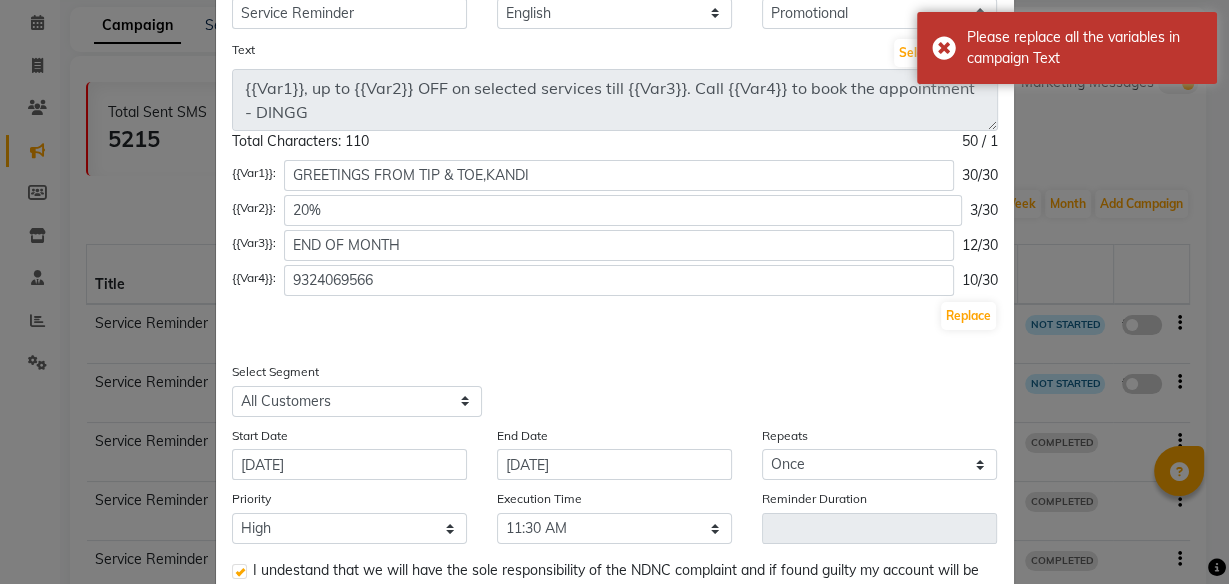 click on "Replace" 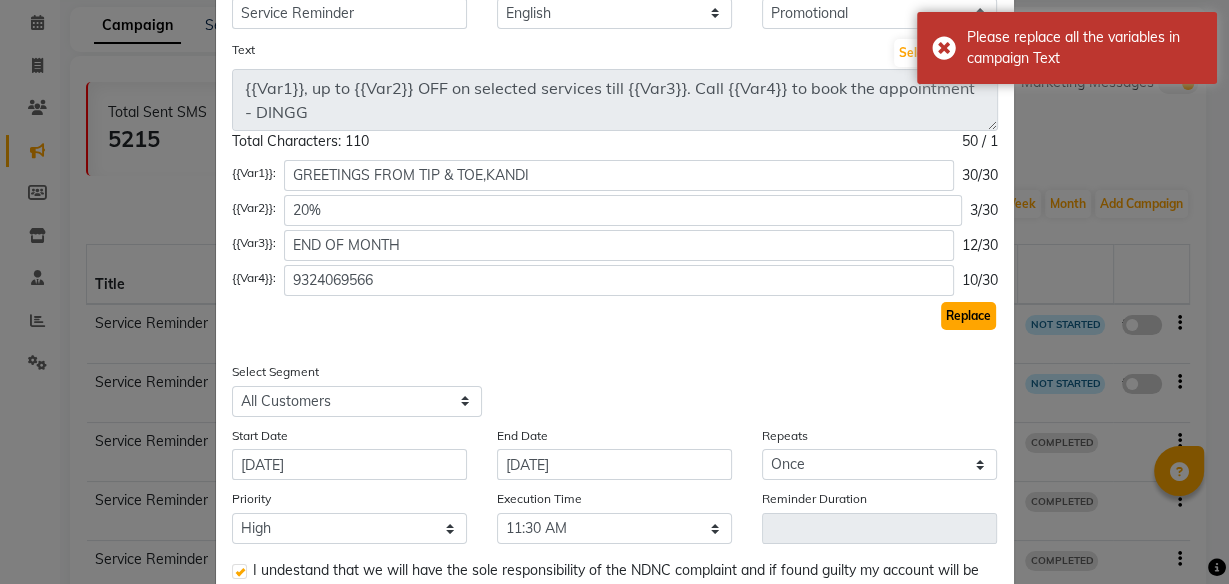 click on "Replace" 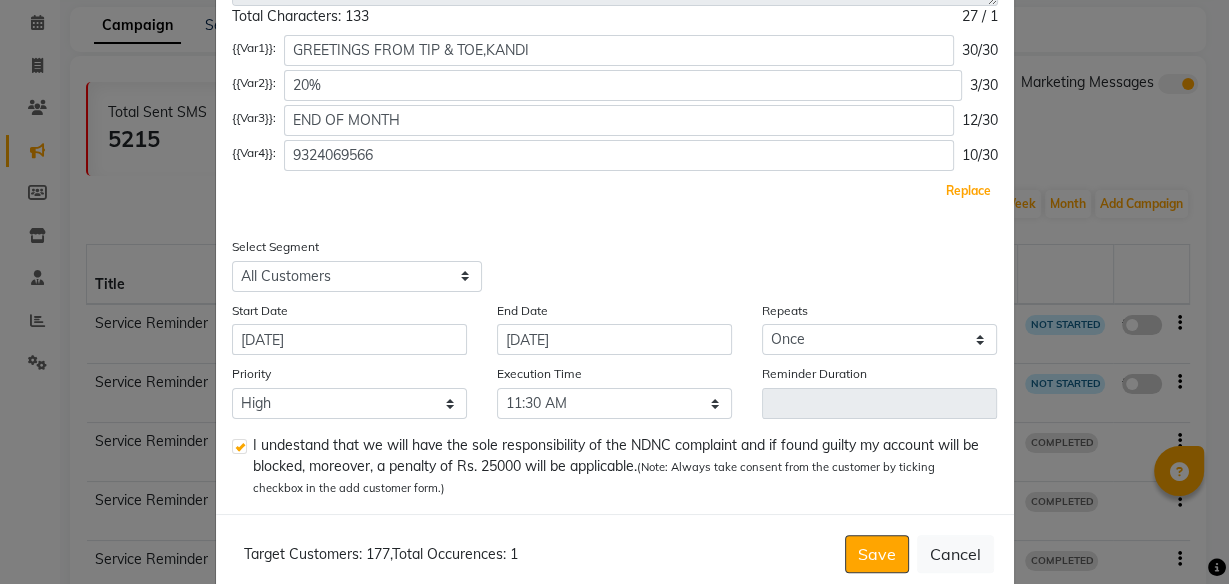 scroll, scrollTop: 301, scrollLeft: 0, axis: vertical 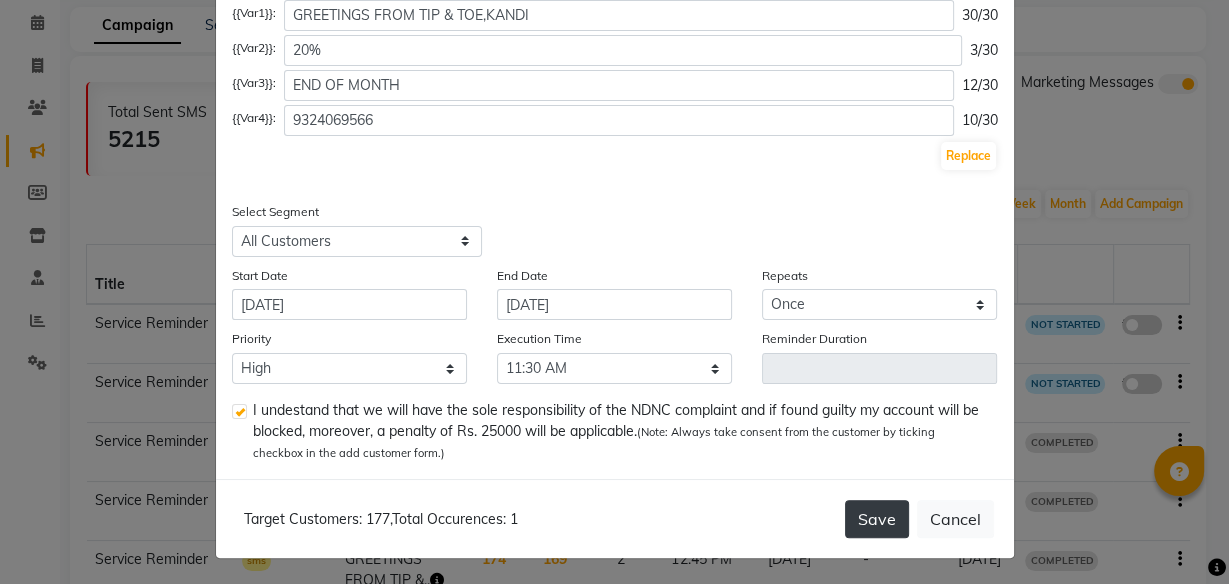 click on "Save" 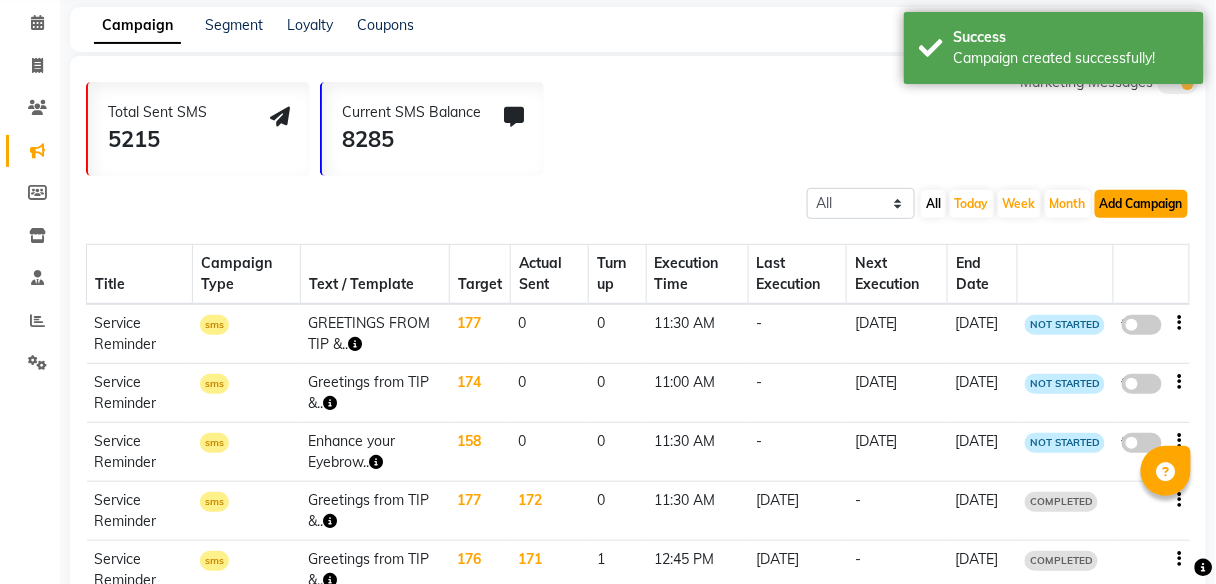 click on "Add Campaign" at bounding box center [1141, 204] 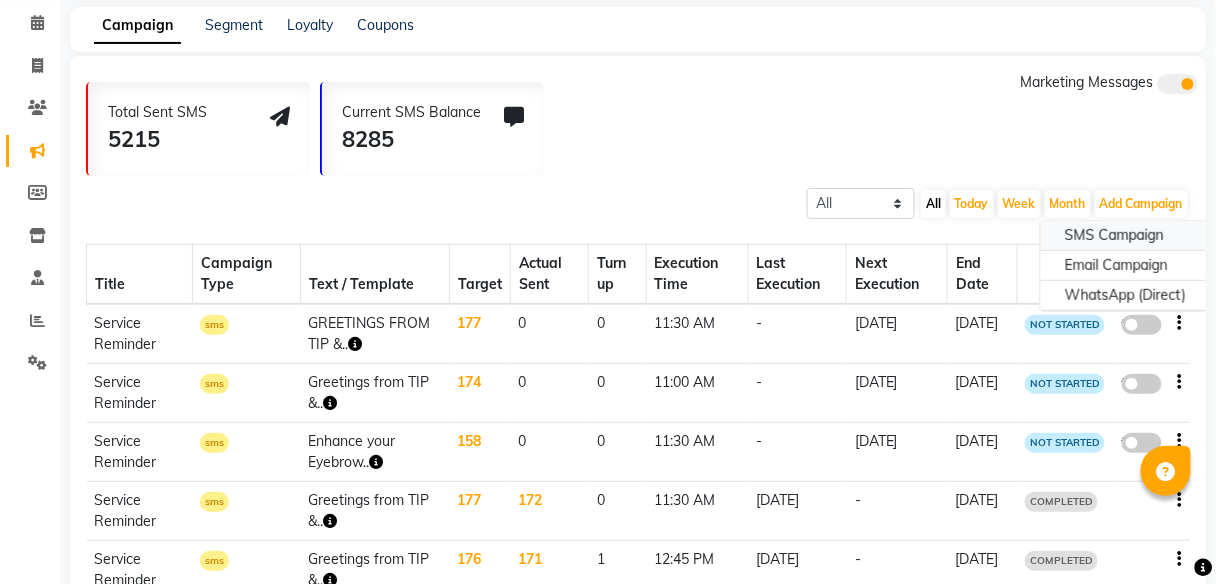 click on "SMS Campaign" 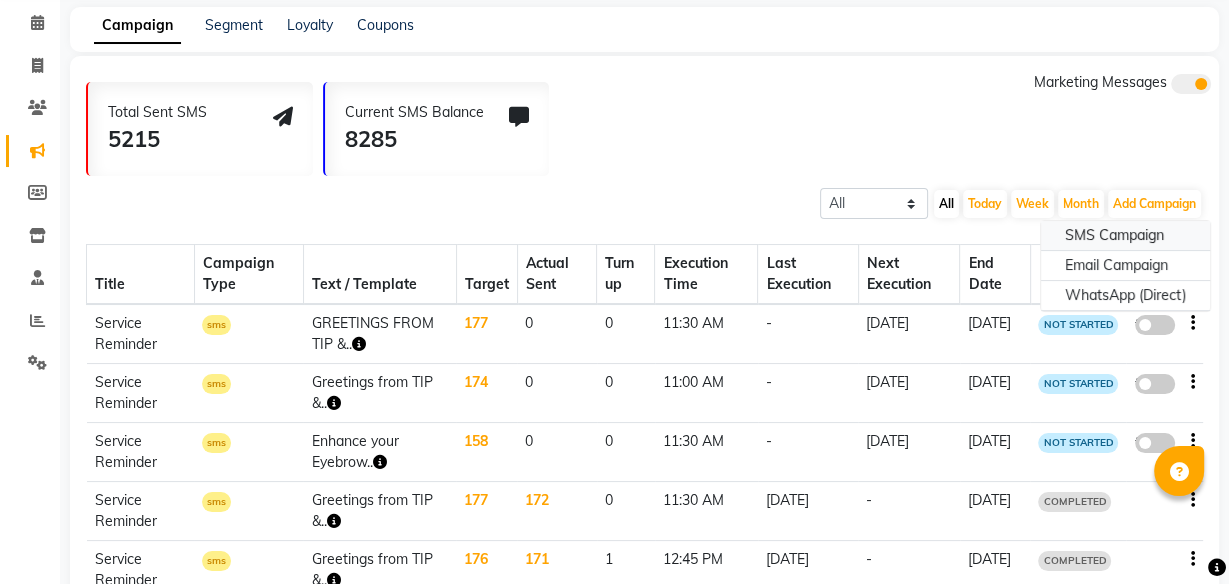 select on "2" 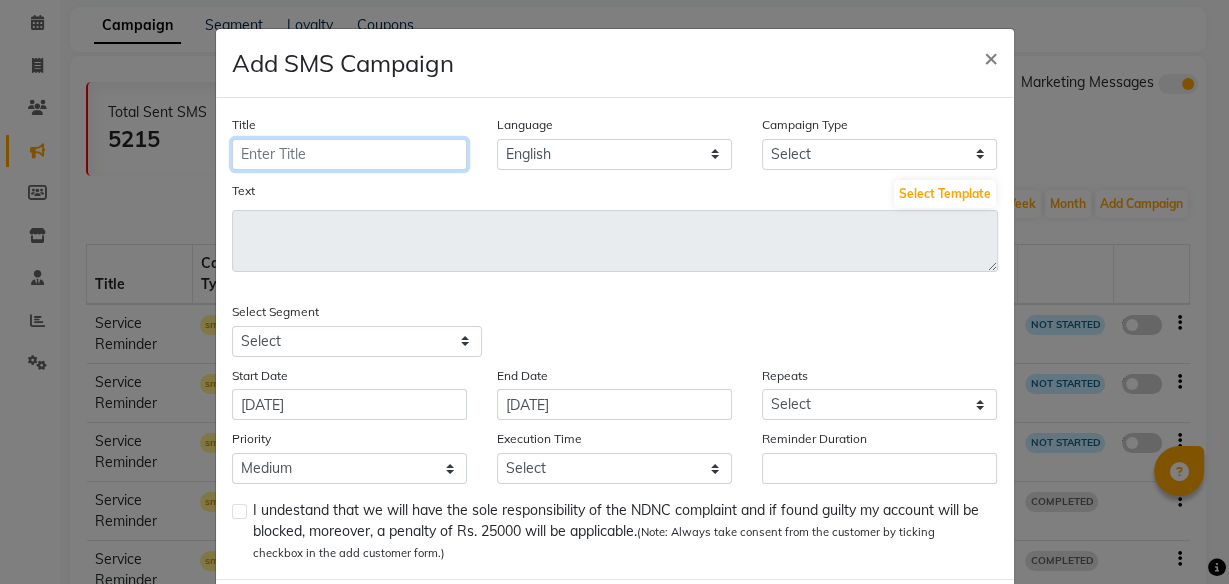 click on "Title" at bounding box center (349, 154) 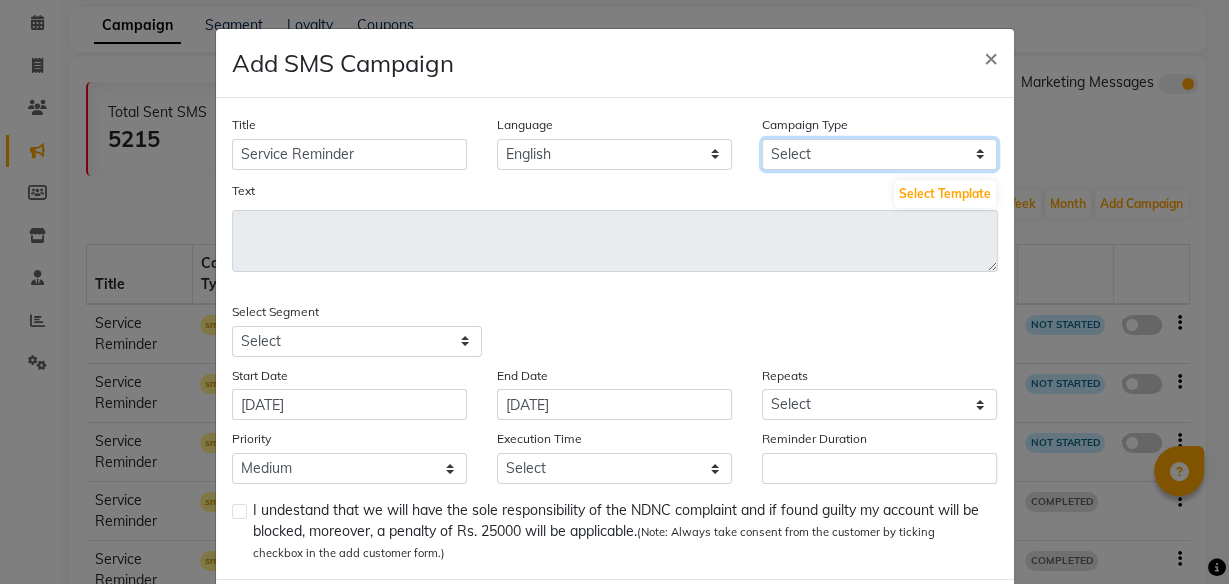 click on "Select Birthday Anniversary Promotional Service reminder" at bounding box center [879, 154] 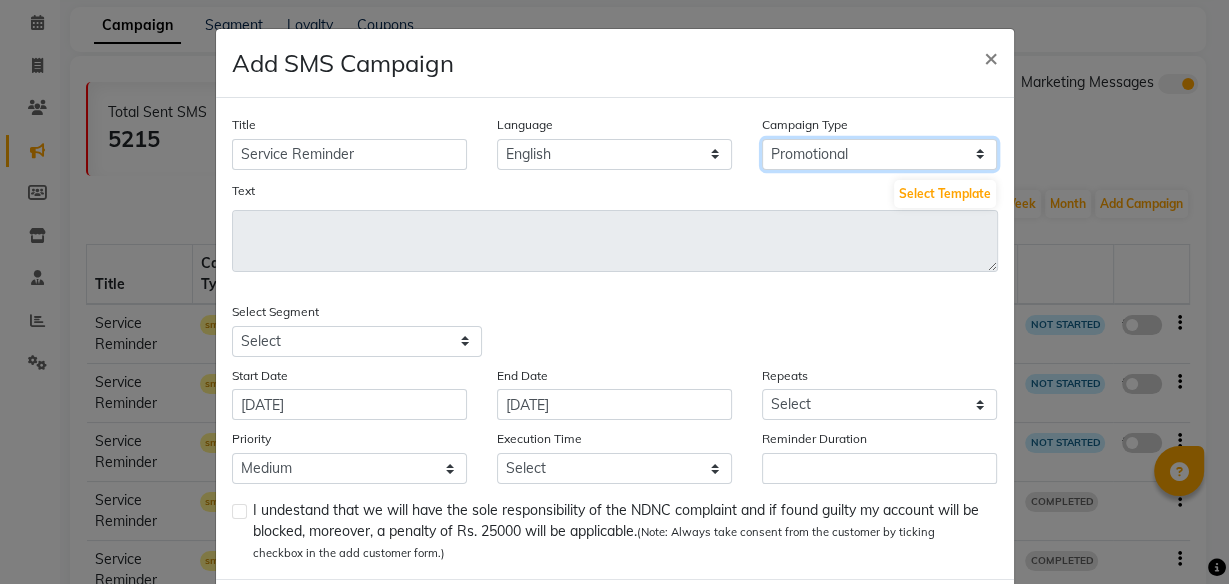click on "Select Birthday Anniversary Promotional Service reminder" at bounding box center [879, 154] 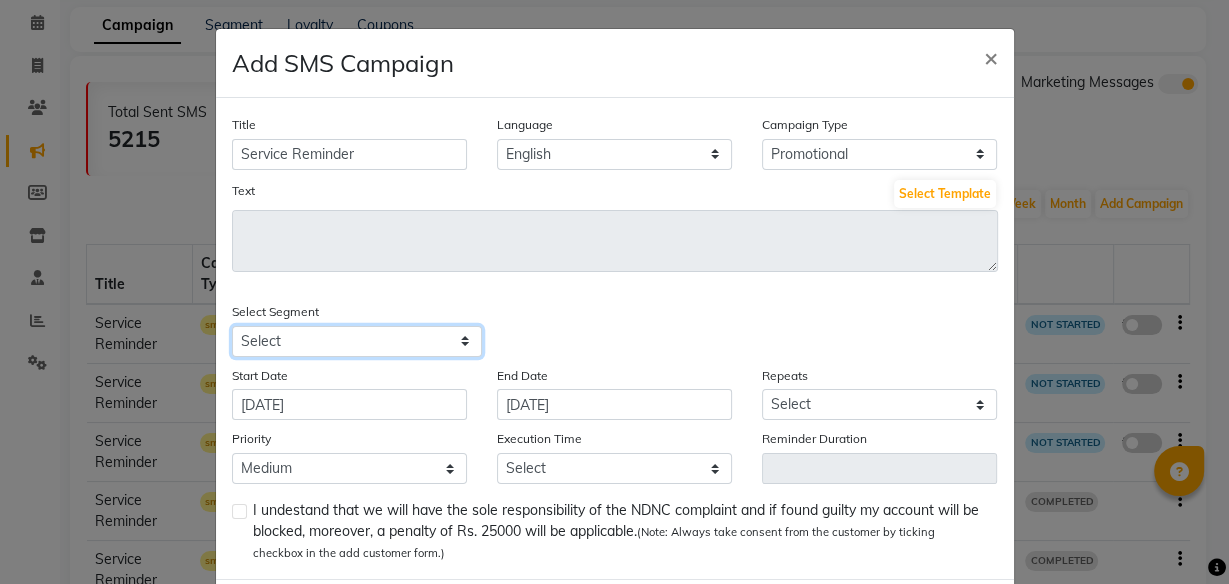 click on "Select All Customers All [DEMOGRAPHIC_DATA] Customer All [DEMOGRAPHIC_DATA] Customer All Members All Customers Visited in last 30 days All Customers Visited in last 60 days but not in last 30 days Inactive/Lost Customers High Ticket Customers Low Ticket Customers Frequent Customers Regular Customers New Customers All Customers with Valid Birthdays All Customers with Valid Anniversary All Customer Visited in [DATE]" at bounding box center (357, 341) 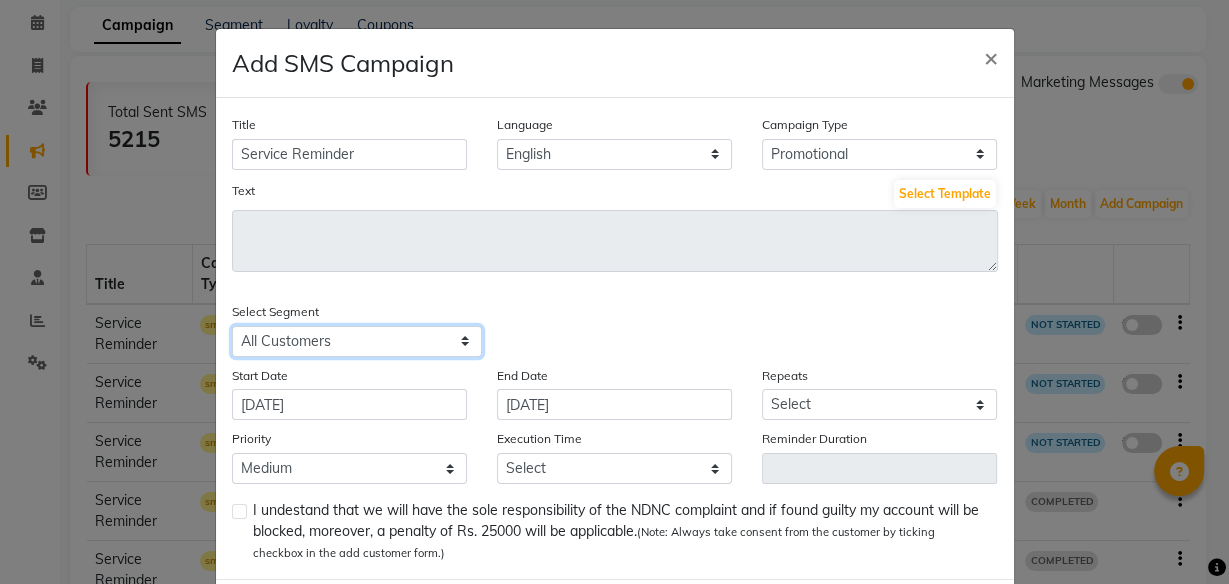 click on "Select All Customers All [DEMOGRAPHIC_DATA] Customer All [DEMOGRAPHIC_DATA] Customer All Members All Customers Visited in last 30 days All Customers Visited in last 60 days but not in last 30 days Inactive/Lost Customers High Ticket Customers Low Ticket Customers Frequent Customers Regular Customers New Customers All Customers with Valid Birthdays All Customers with Valid Anniversary All Customer Visited in [DATE]" at bounding box center [357, 341] 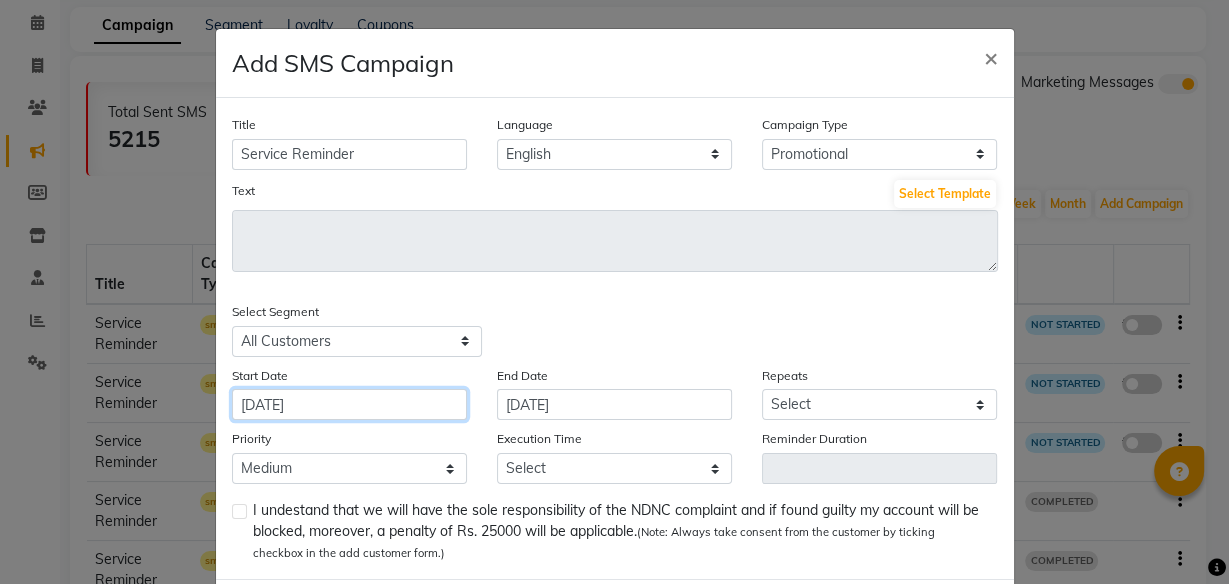 click on "[DATE]" 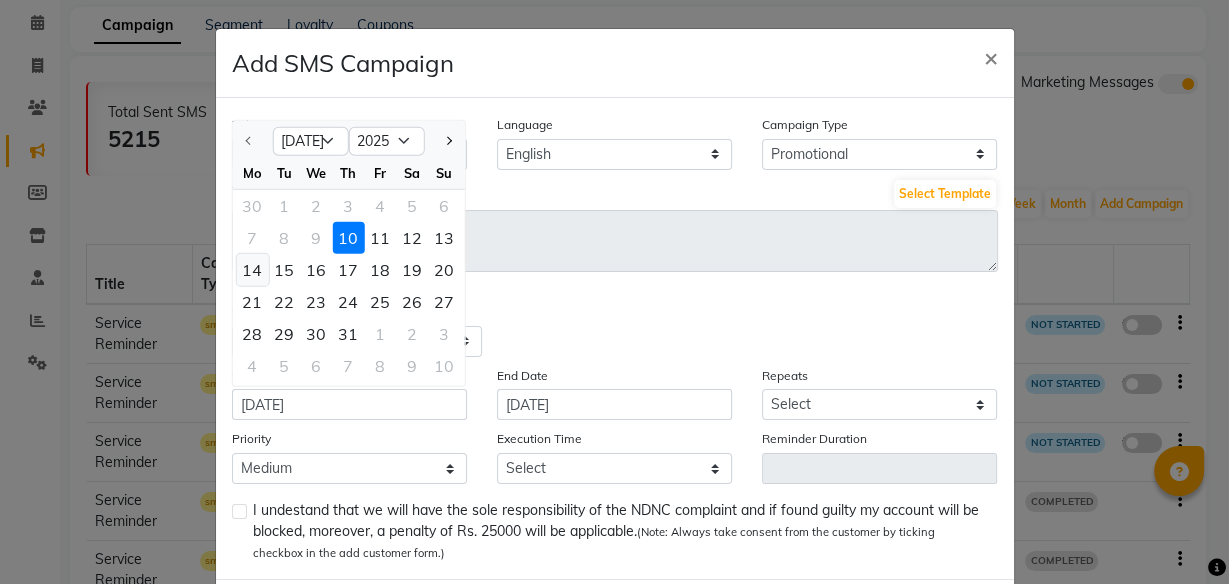 click on "14" 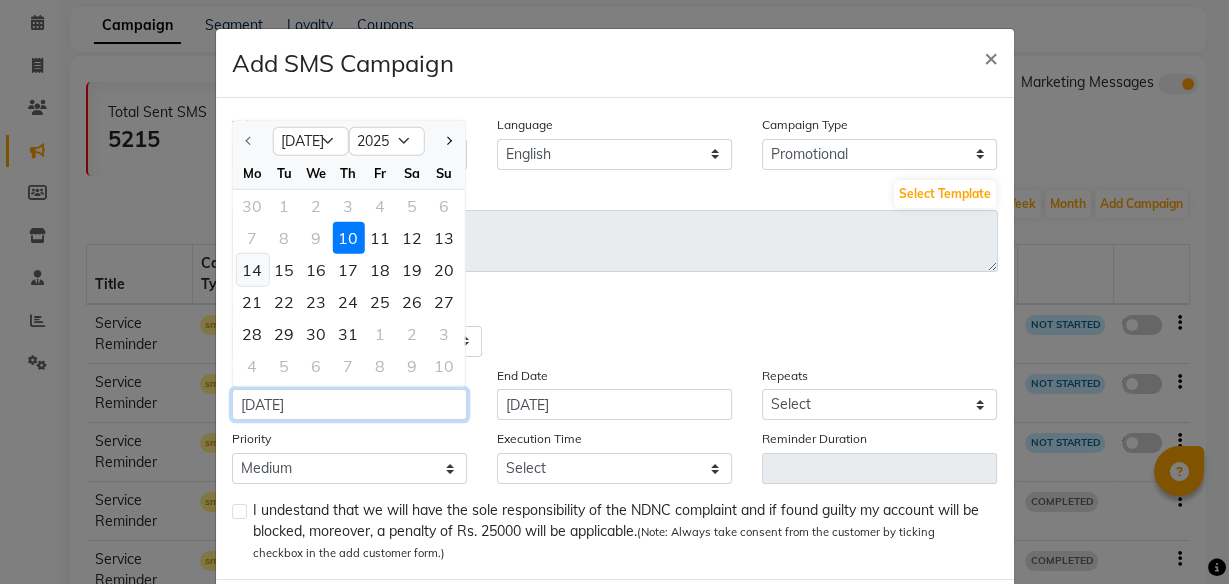 type on "[DATE]" 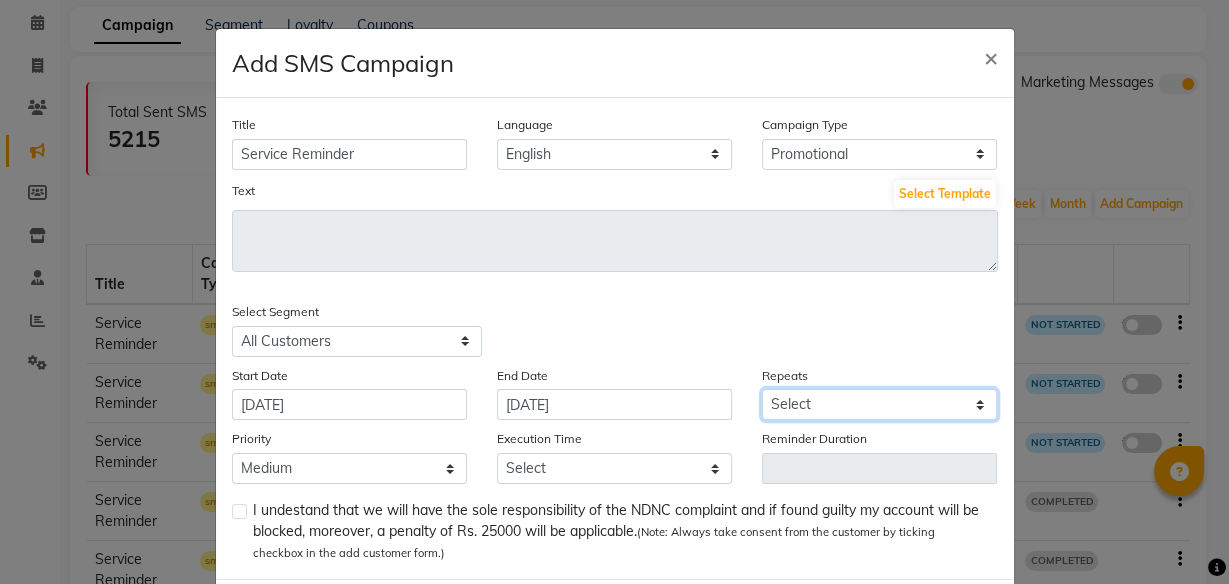 click on "Select Once Daily Alternate Day Weekly Monthly Yearly" at bounding box center (879, 404) 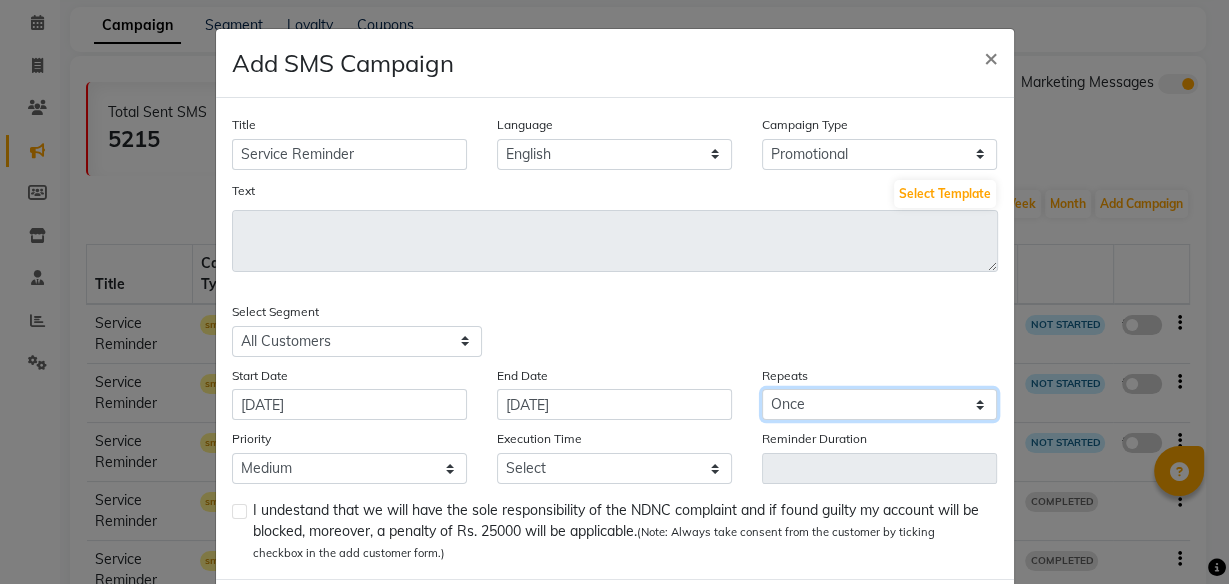 click on "Select Once Daily Alternate Day Weekly Monthly Yearly" at bounding box center (879, 404) 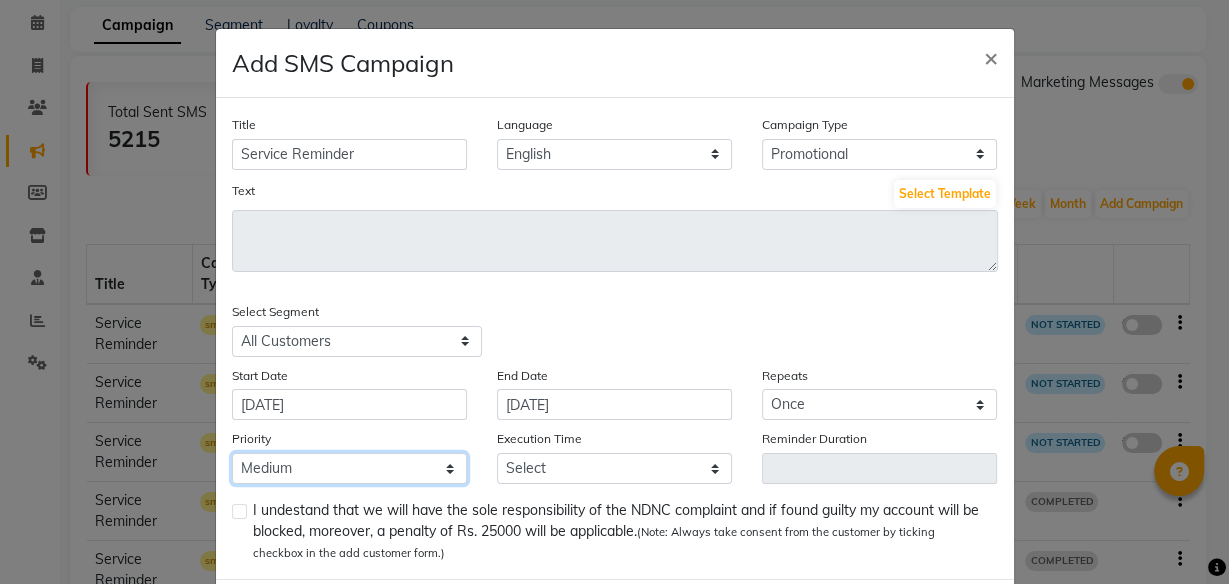 click on "Low Medium High" at bounding box center (349, 468) 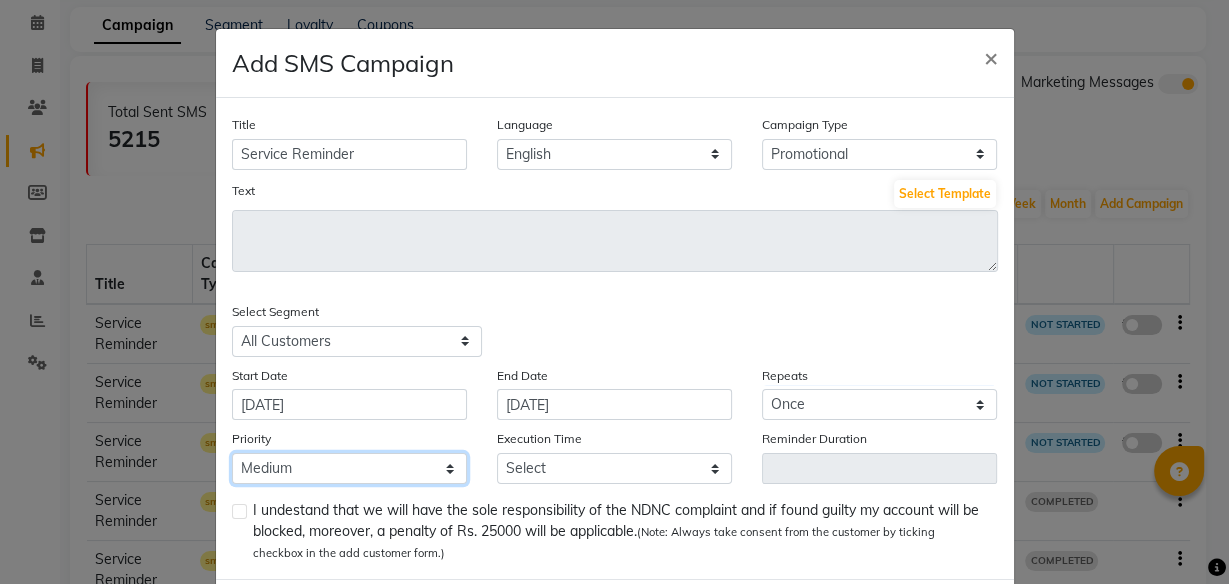select on "1" 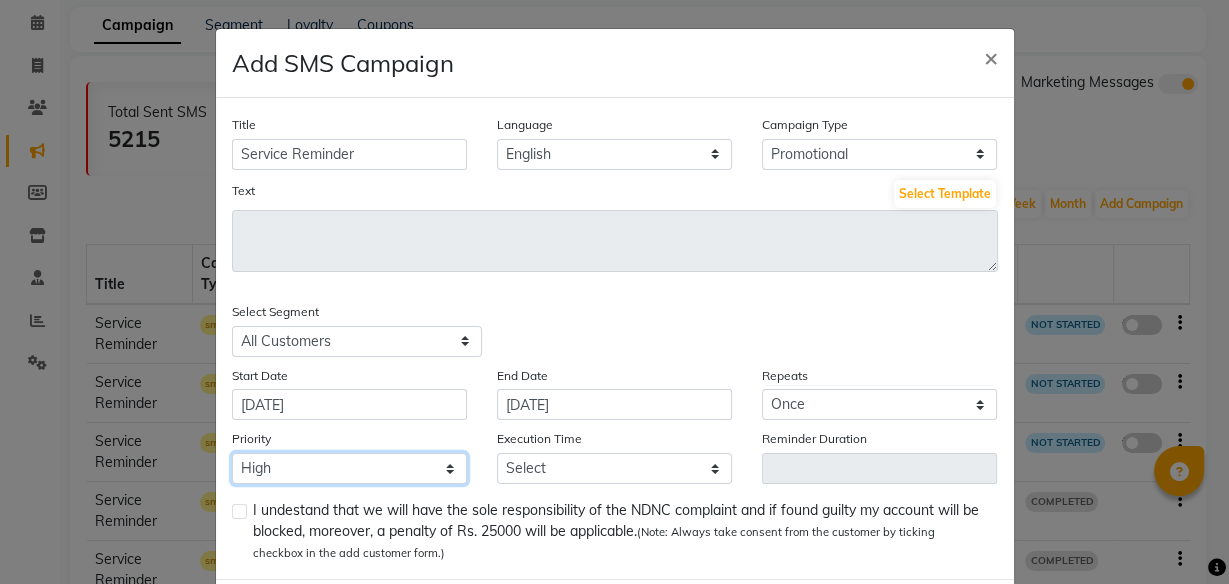 click on "Low Medium High" at bounding box center (349, 468) 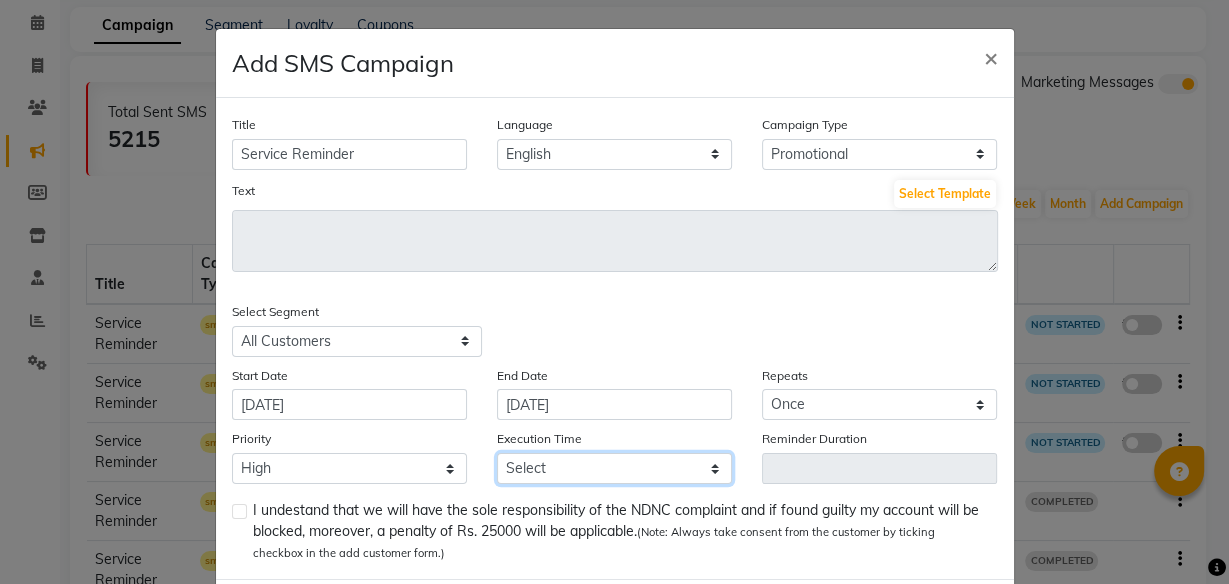 click on "Select 09:00 AM 09:15 AM 09:30 AM 09:45 AM 10:00 AM 10:15 AM 10:30 AM 10:45 AM 11:00 AM 11:15 AM 11:30 AM 11:45 AM 12:00 PM 12:15 PM 12:30 PM 12:45 PM 01:00 PM 01:15 PM 01:30 PM 01:45 PM 02:00 PM 02:15 PM 02:30 PM 02:45 PM 03:00 PM 03:15 PM 03:30 PM 03:45 PM 04:00 PM 04:15 PM 04:30 PM 04:45 PM 05:00 PM 05:15 PM 05:30 PM 05:45 PM 06:00 PM 06:15 PM 06:30 PM 06:45 PM 07:00 PM 07:15 PM 07:30 PM 07:45 PM 08:00 PM 08:15 PM 08:30 PM 08:45 PM" at bounding box center [614, 468] 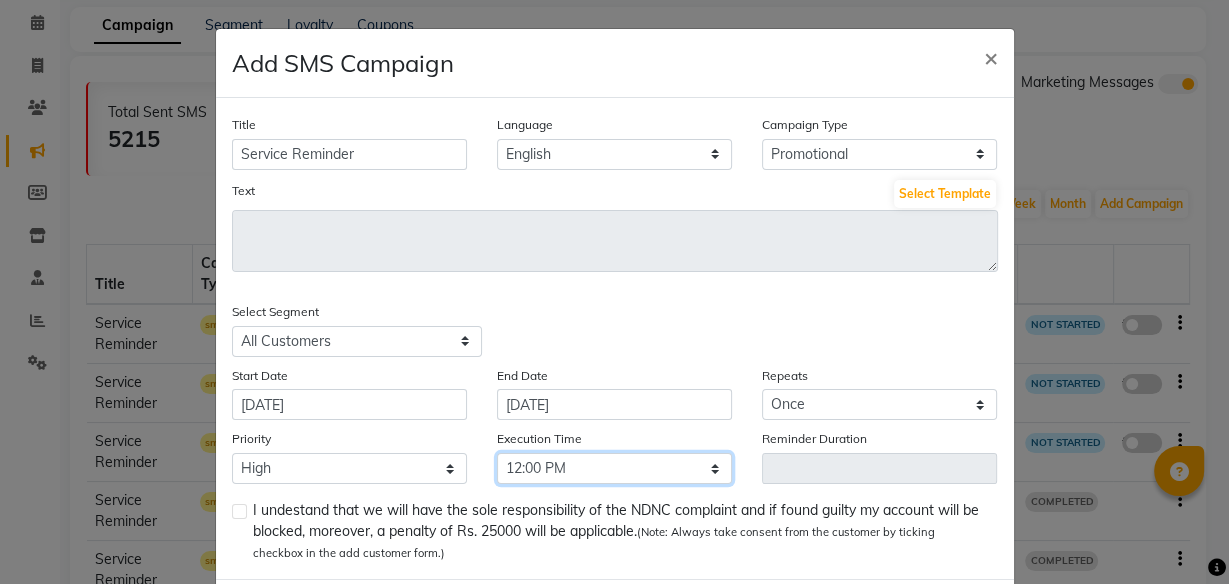 click on "Select 09:00 AM 09:15 AM 09:30 AM 09:45 AM 10:00 AM 10:15 AM 10:30 AM 10:45 AM 11:00 AM 11:15 AM 11:30 AM 11:45 AM 12:00 PM 12:15 PM 12:30 PM 12:45 PM 01:00 PM 01:15 PM 01:30 PM 01:45 PM 02:00 PM 02:15 PM 02:30 PM 02:45 PM 03:00 PM 03:15 PM 03:30 PM 03:45 PM 04:00 PM 04:15 PM 04:30 PM 04:45 PM 05:00 PM 05:15 PM 05:30 PM 05:45 PM 06:00 PM 06:15 PM 06:30 PM 06:45 PM 07:00 PM 07:15 PM 07:30 PM 07:45 PM 08:00 PM 08:15 PM 08:30 PM 08:45 PM" at bounding box center [614, 468] 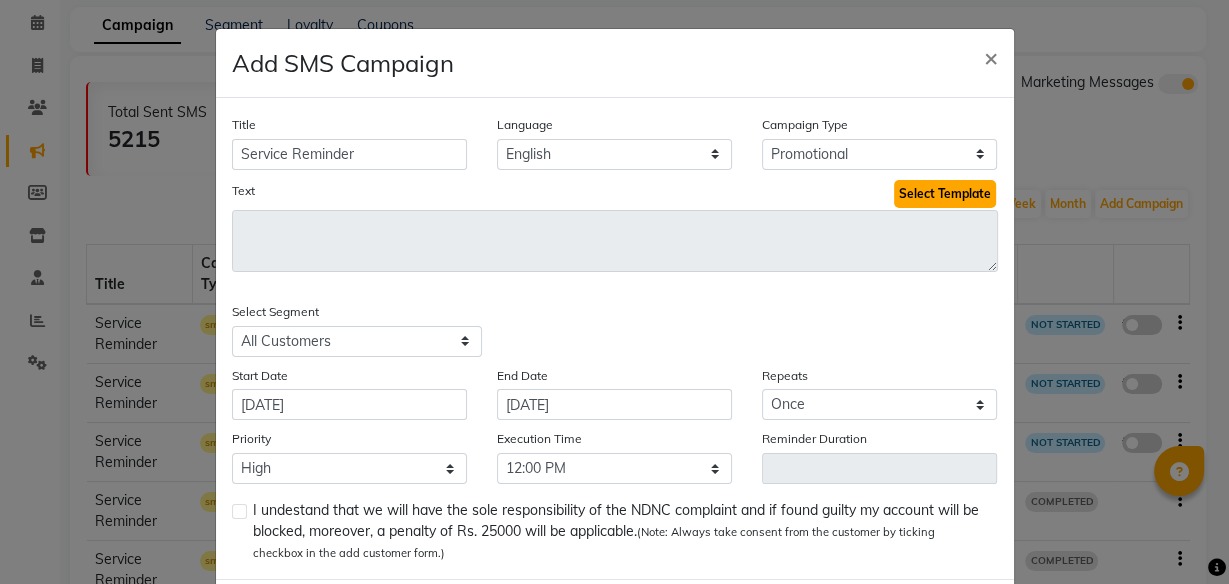 click on "Select Template" 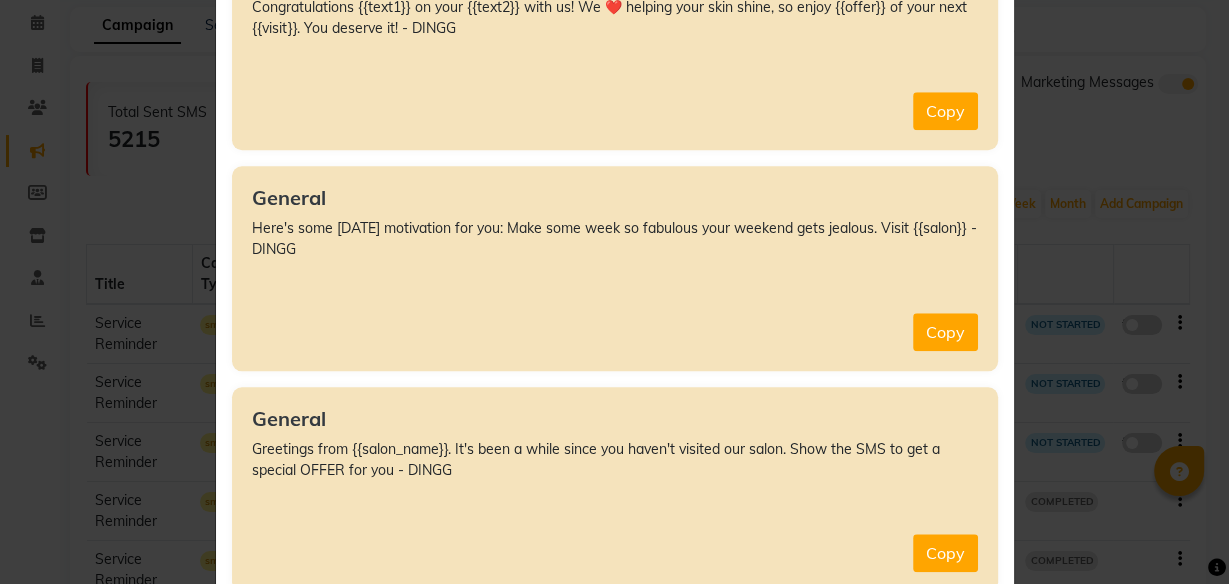 scroll, scrollTop: 7696, scrollLeft: 0, axis: vertical 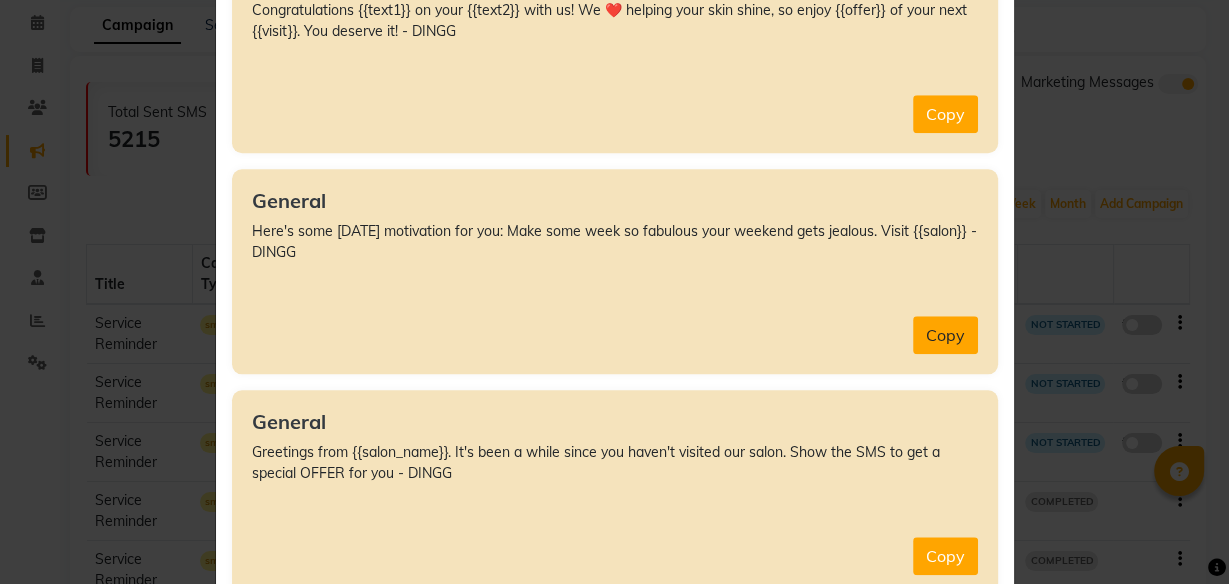 click on "Copy" 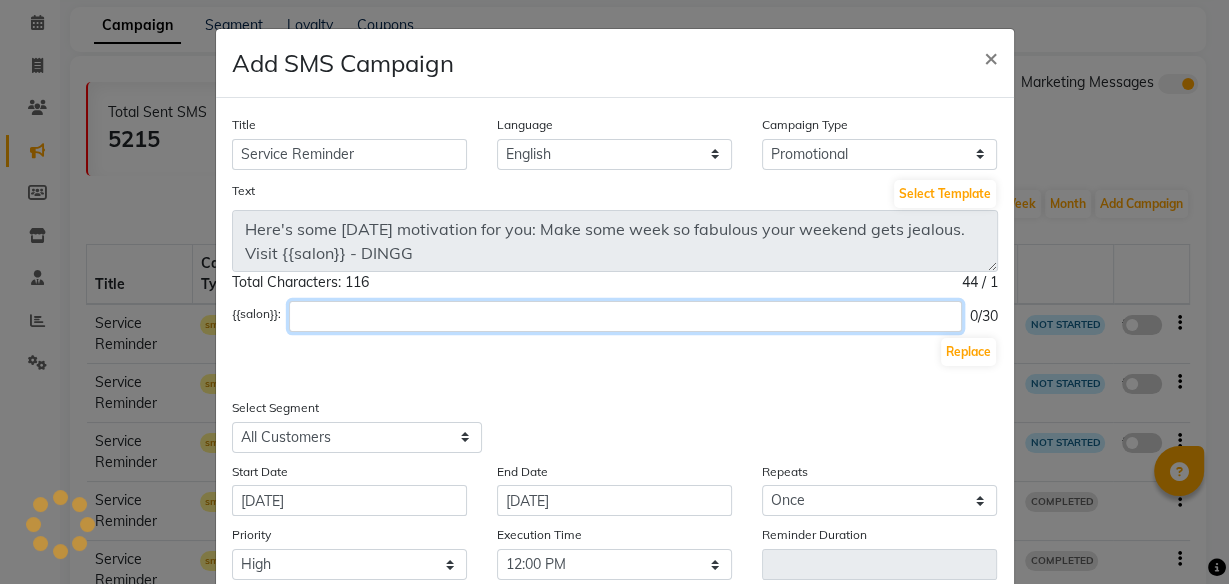 click 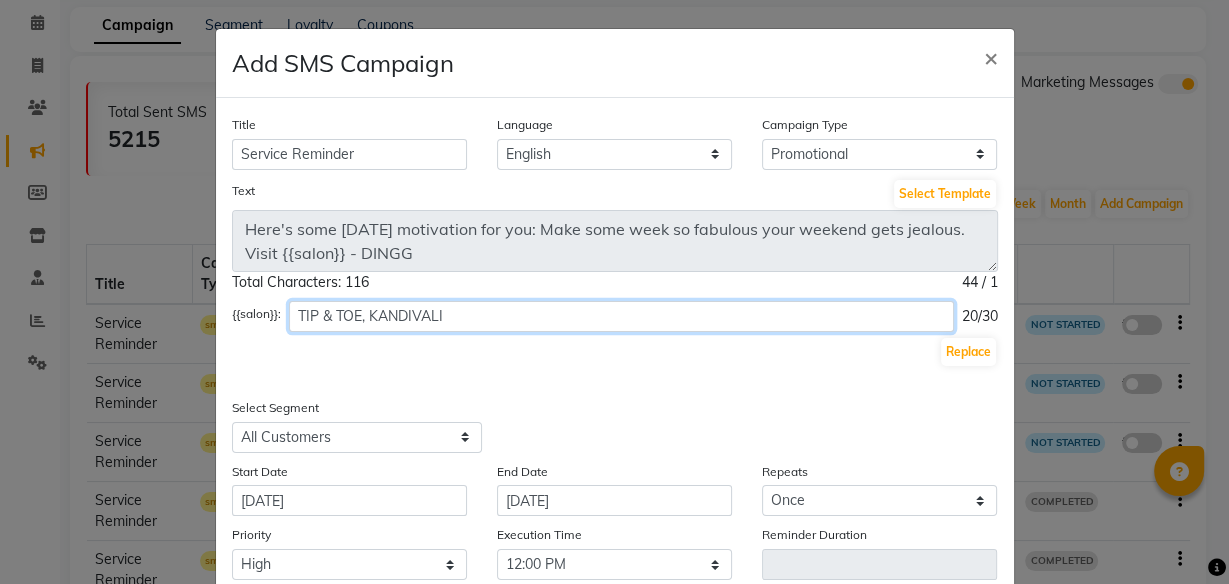 click on "TIP & TOE, KANDIVALI" 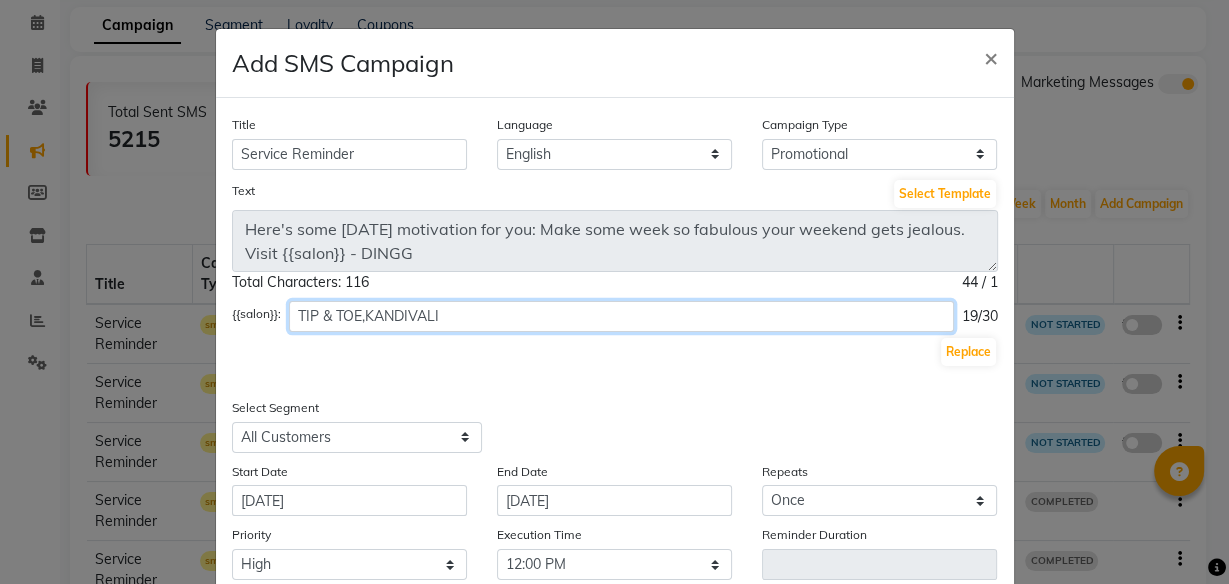 click on "TIP & TOE,KANDIVALI" 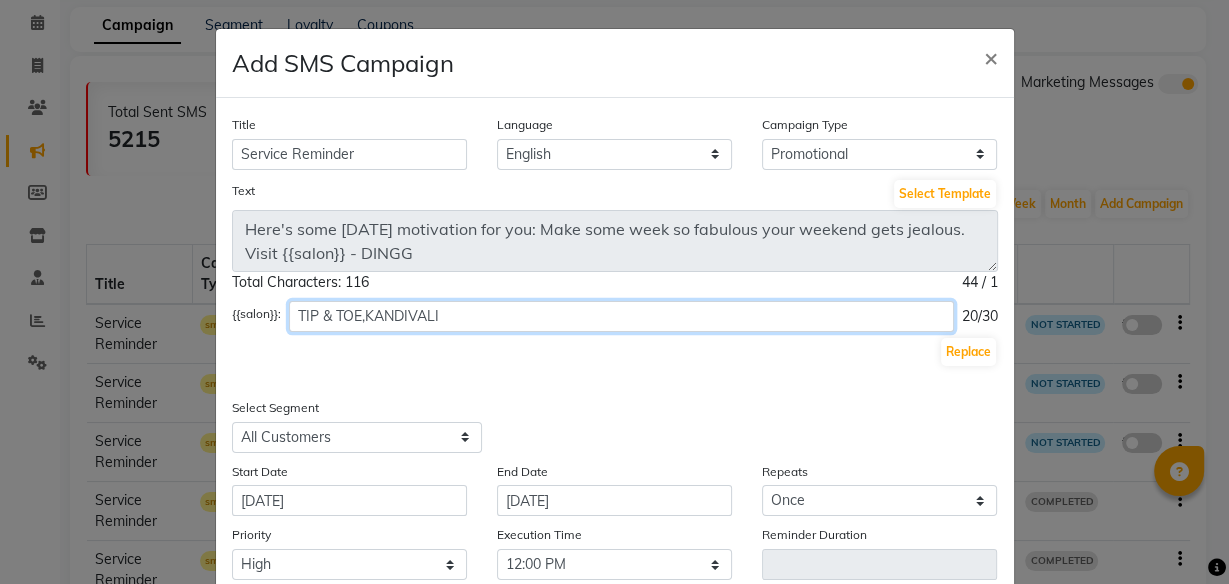 click on "TIP & TOE,KANDIVALI" 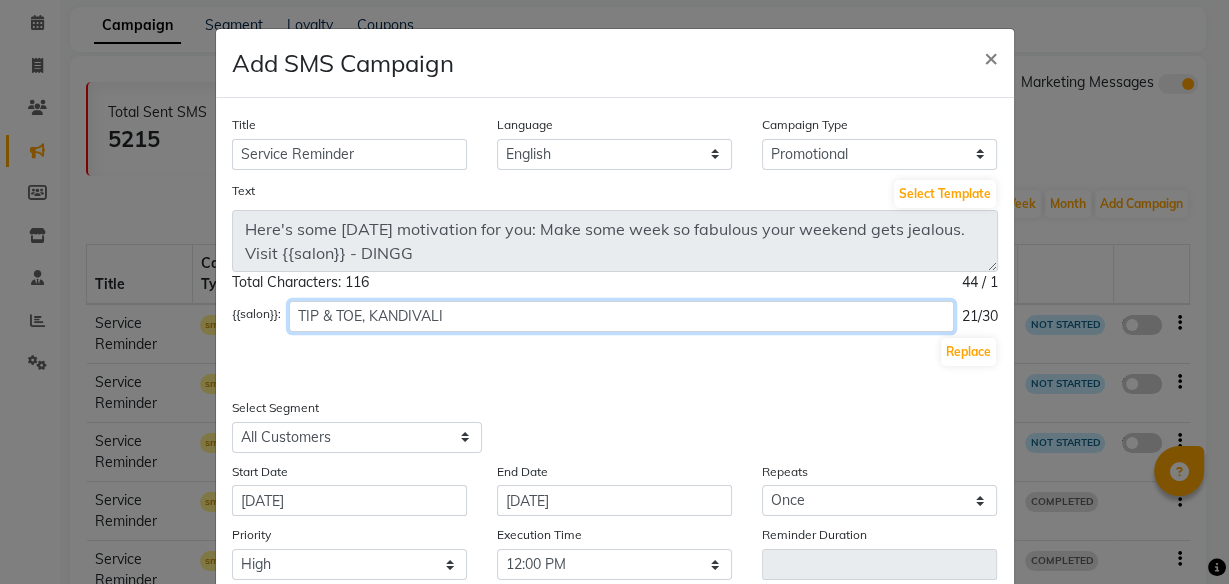 click on "TIP & TOE, KANDIVALI" 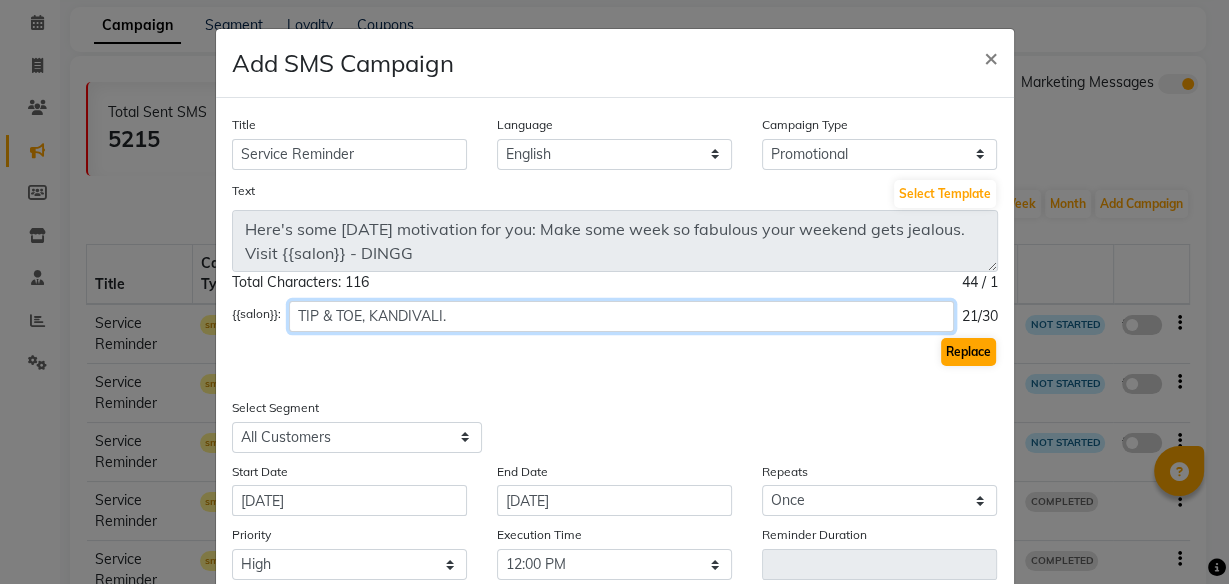 type on "TIP & TOE, KANDIVALI." 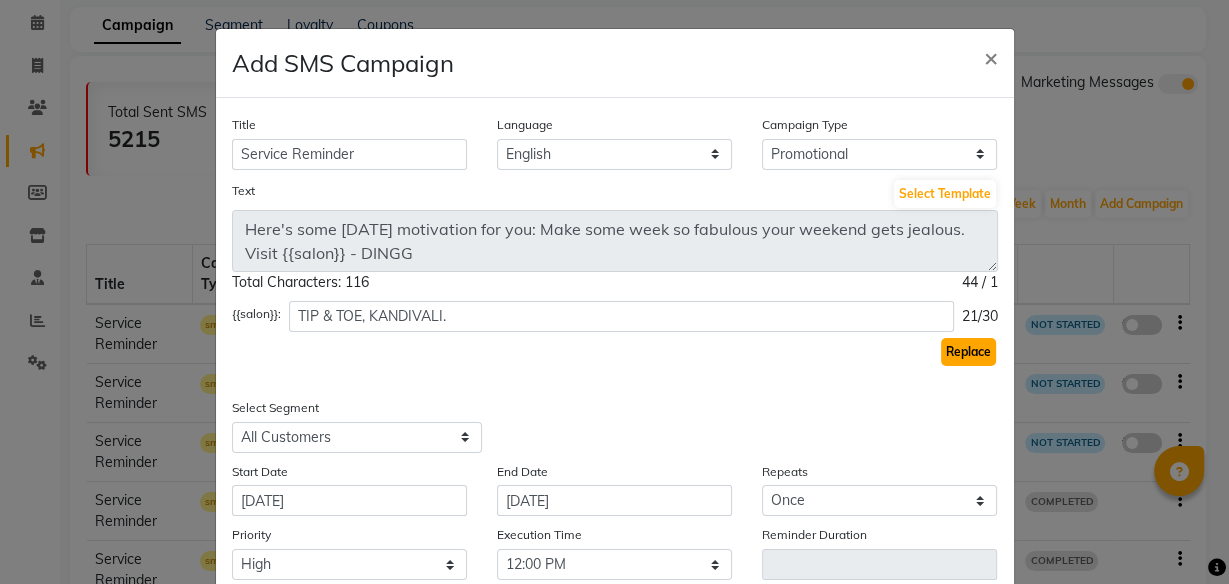 click on "Replace" 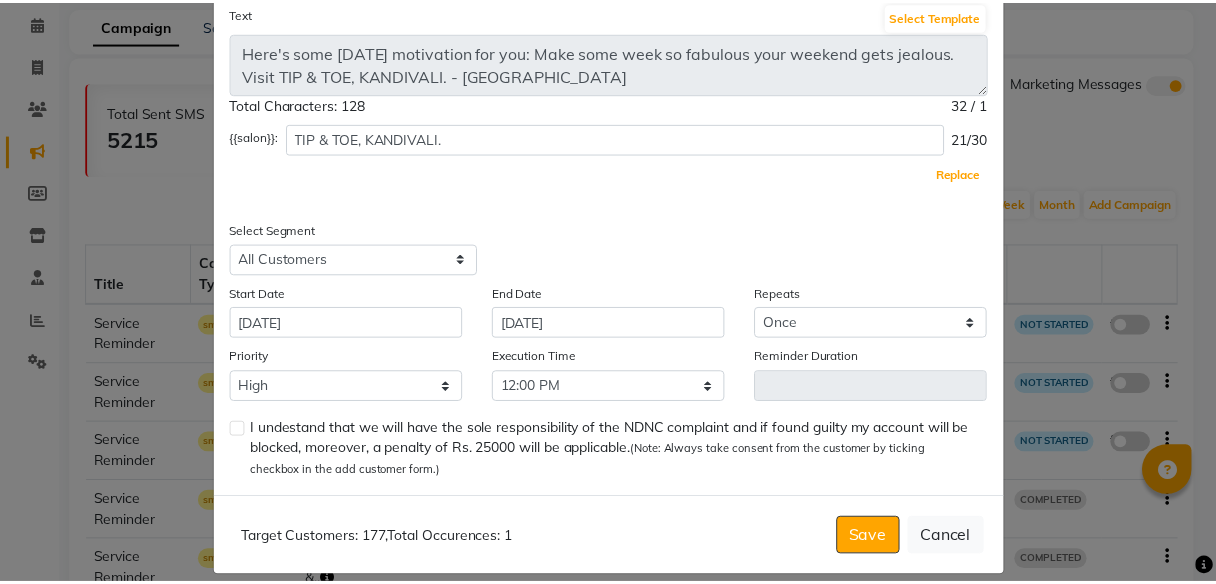 scroll, scrollTop: 196, scrollLeft: 0, axis: vertical 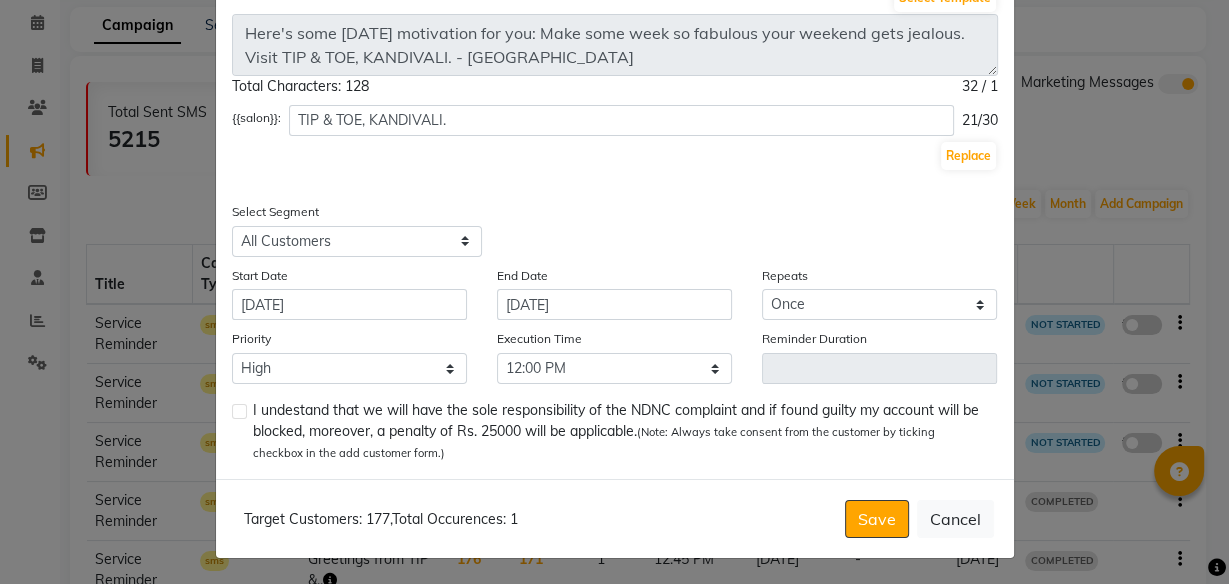 click 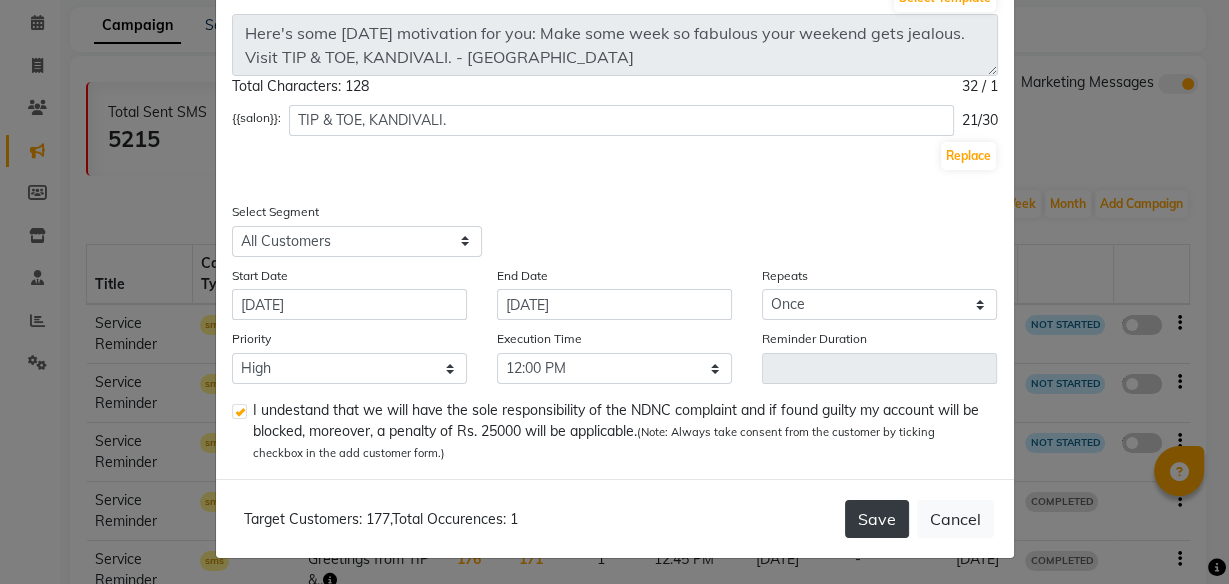 click on "Save" 